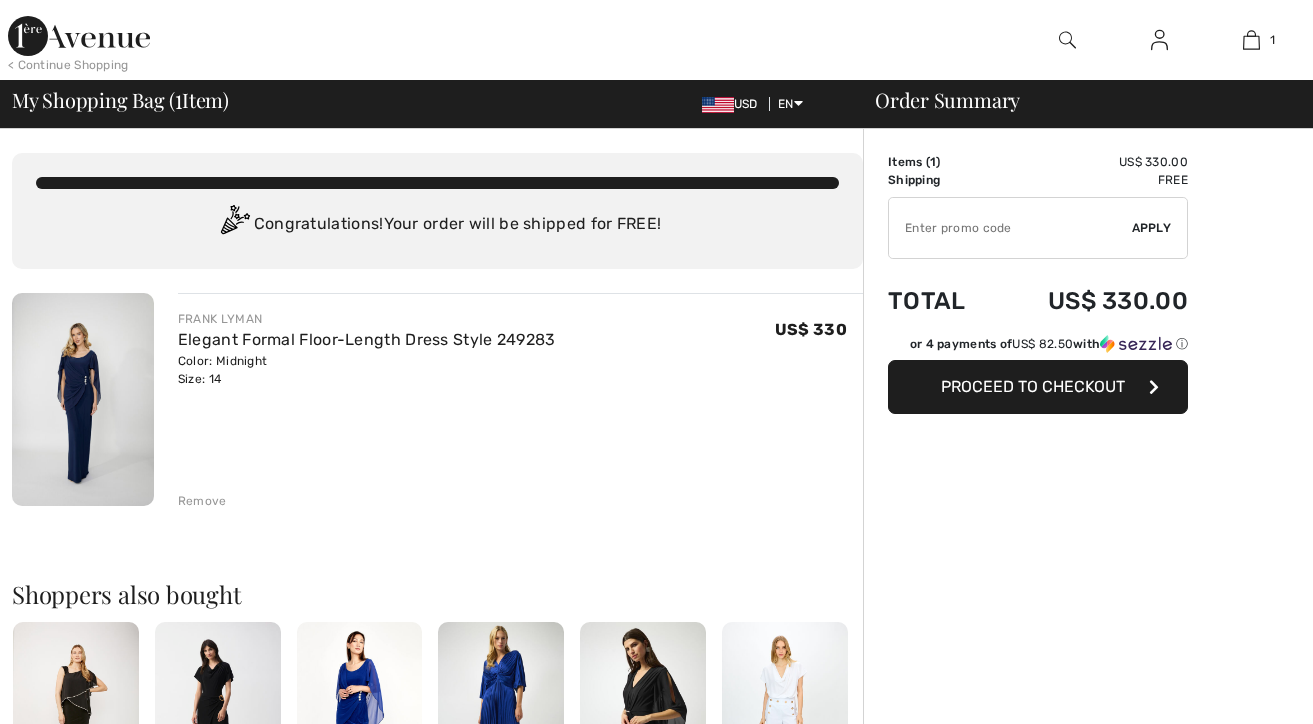 scroll, scrollTop: 0, scrollLeft: 0, axis: both 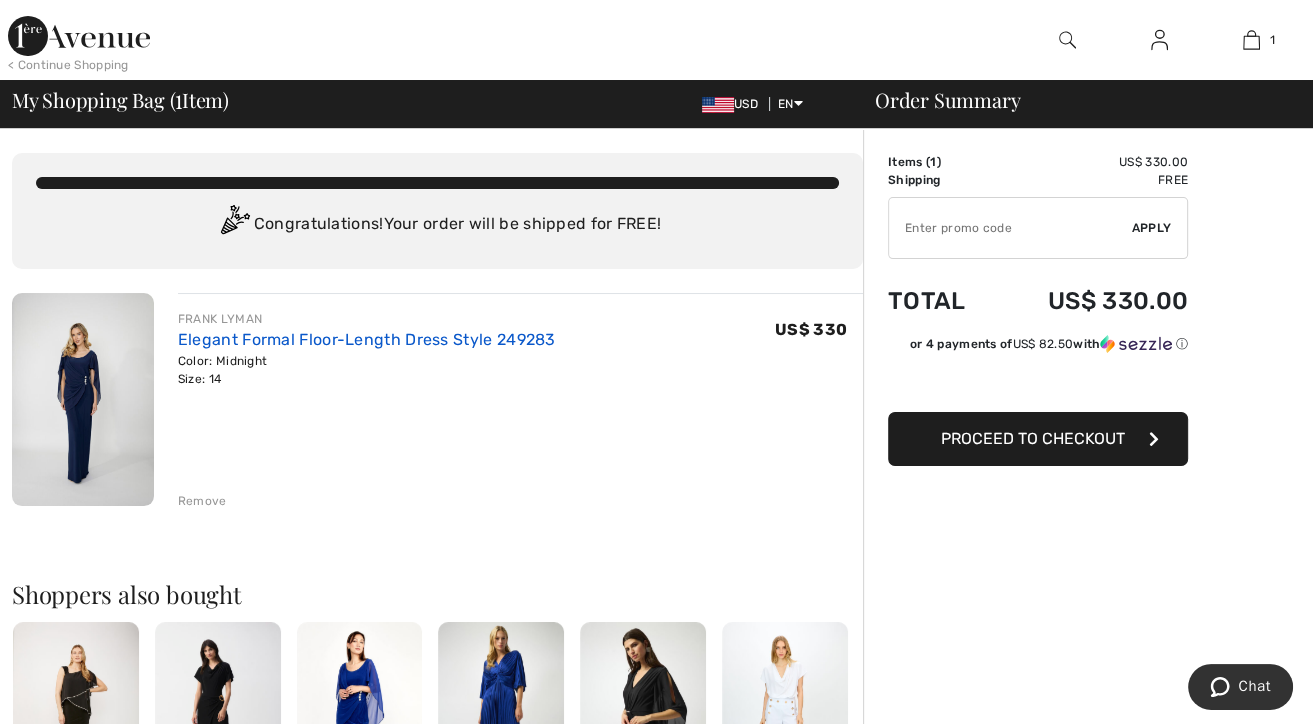 click on "Elegant Formal Floor-Length Dress Style 249283" at bounding box center (367, 339) 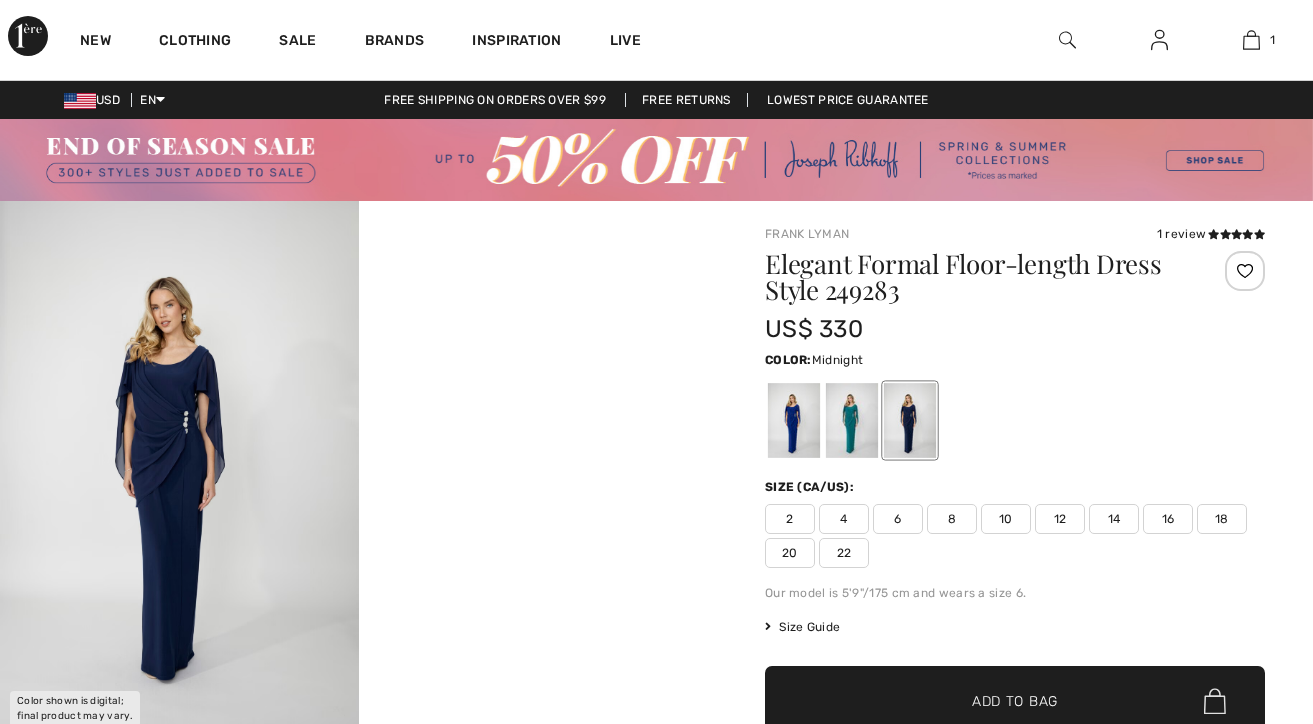 scroll, scrollTop: 0, scrollLeft: 0, axis: both 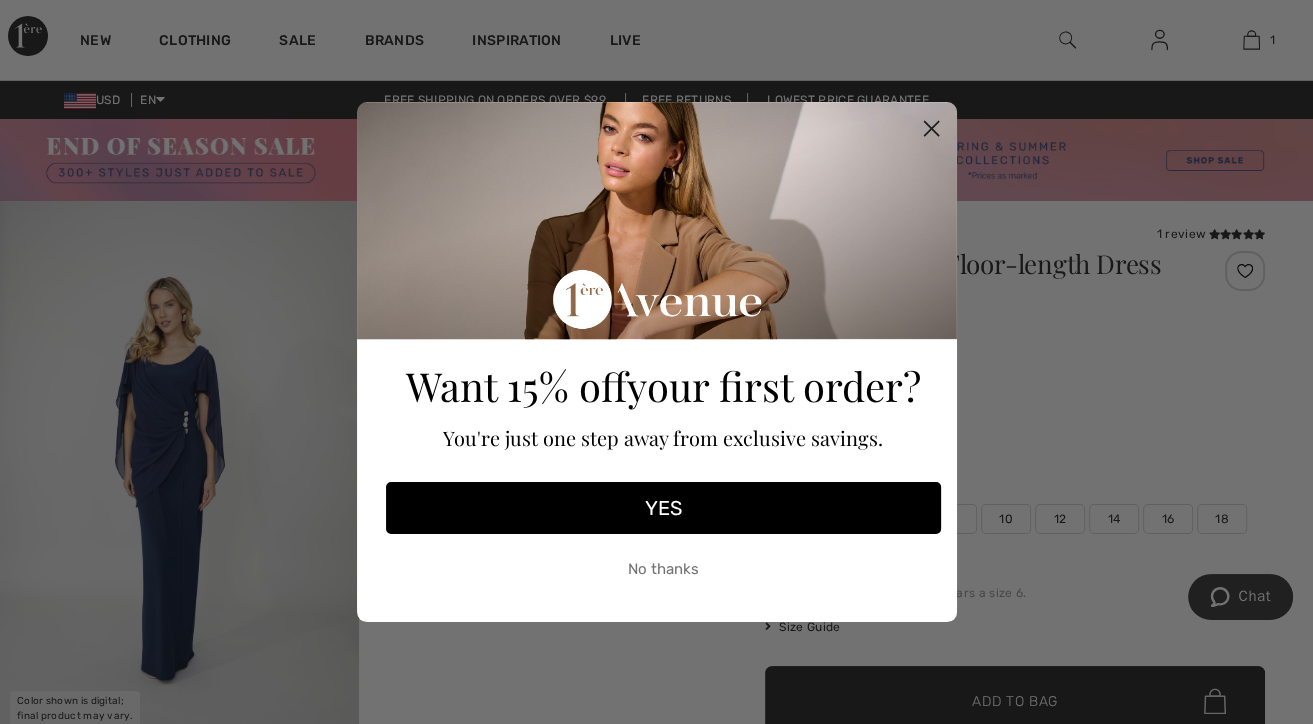 click 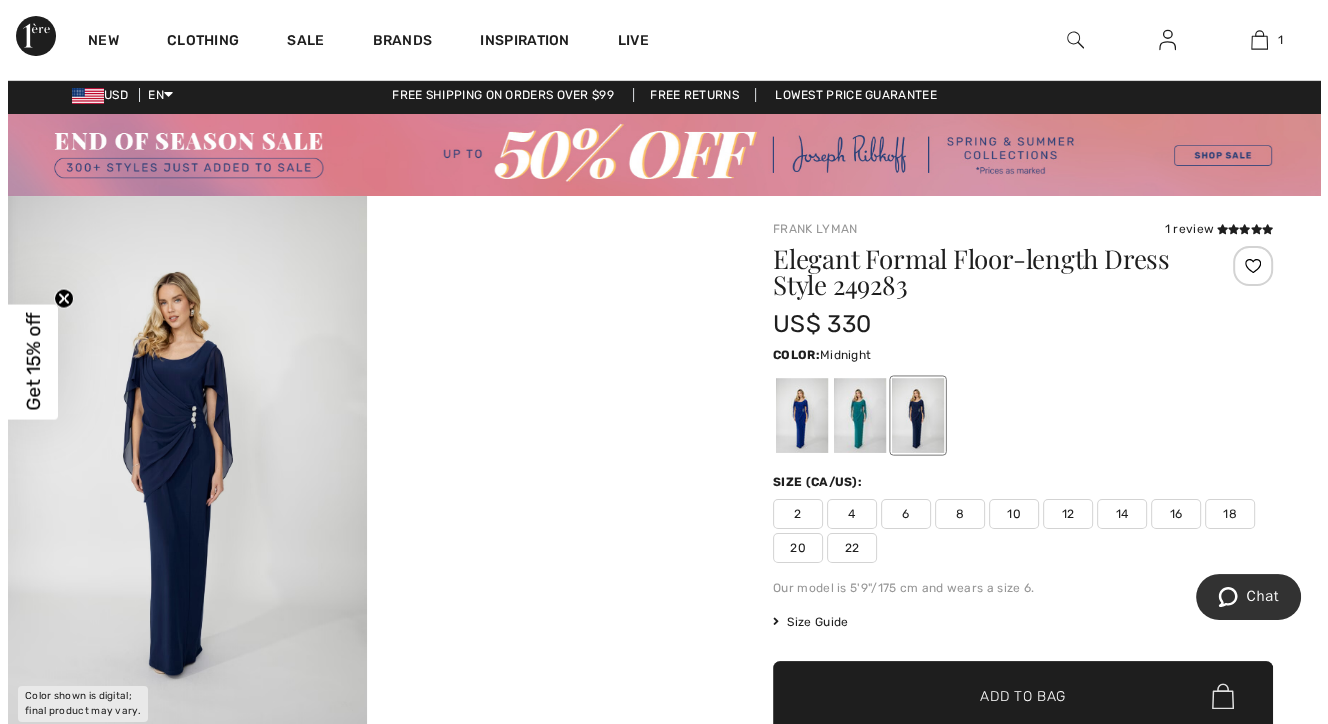 scroll, scrollTop: 4, scrollLeft: 0, axis: vertical 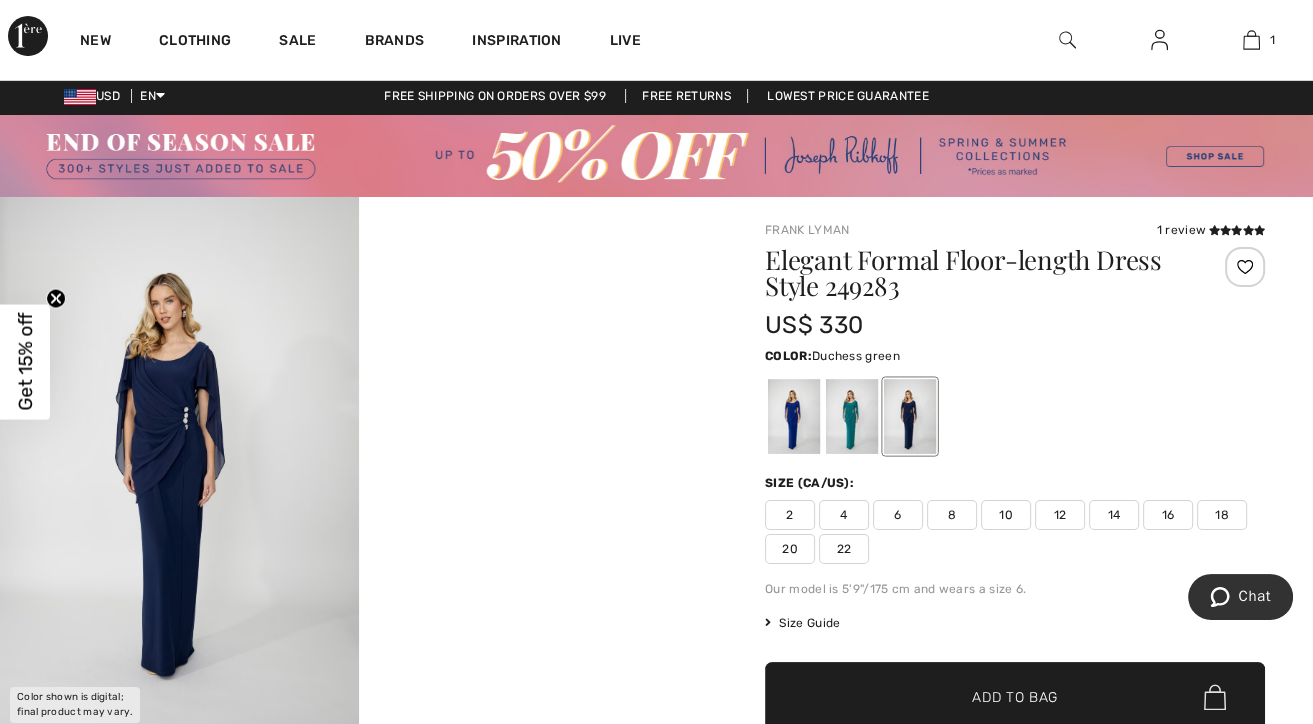 click at bounding box center (852, 416) 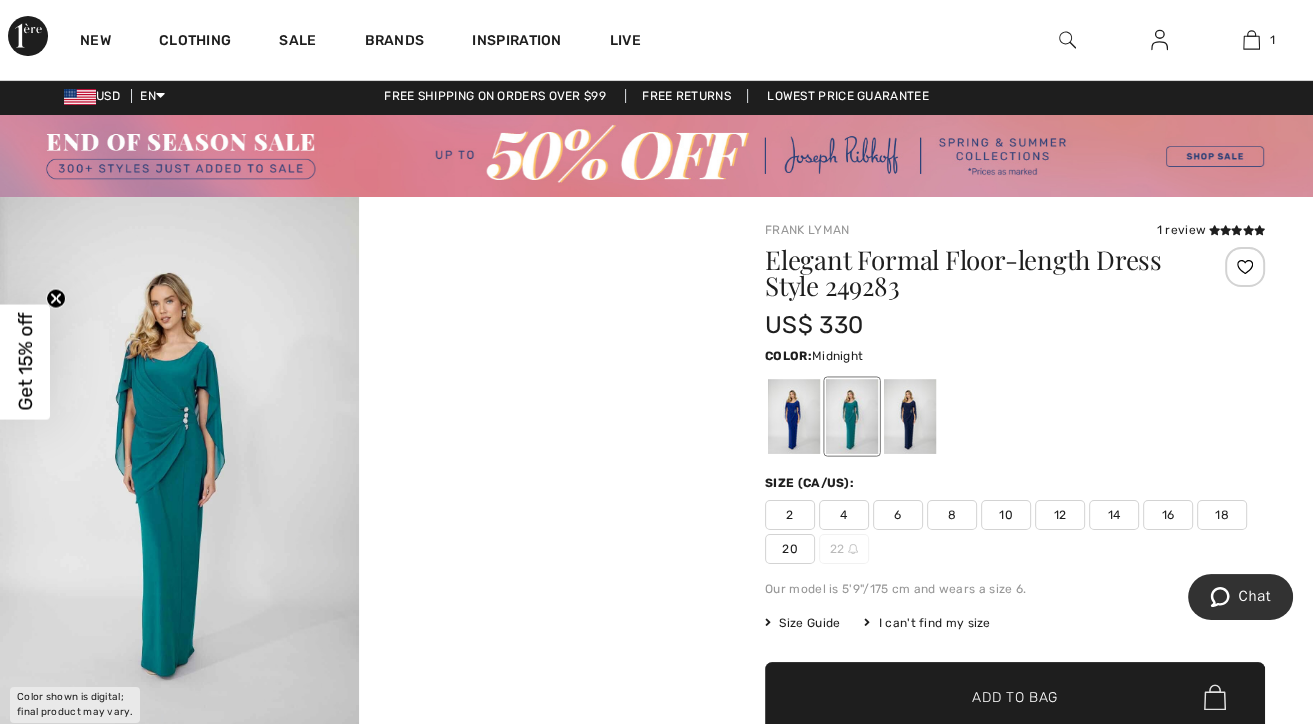 click at bounding box center [910, 416] 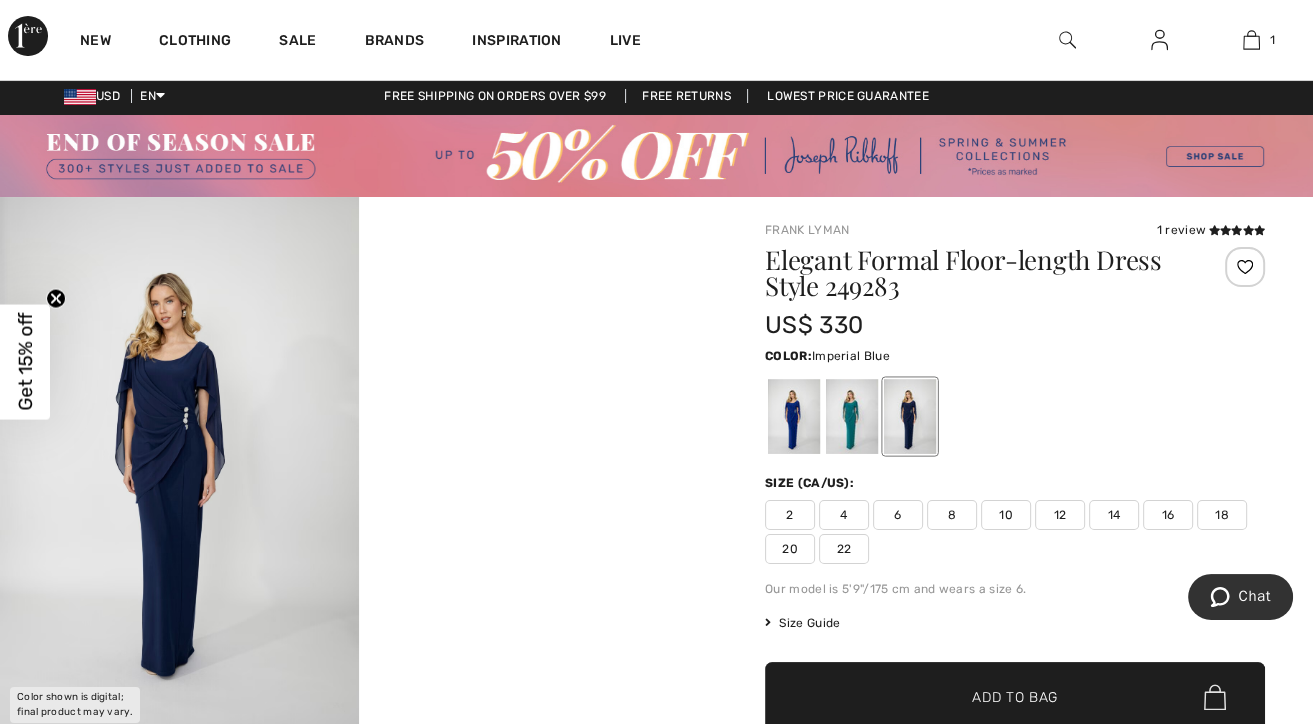 click at bounding box center (794, 416) 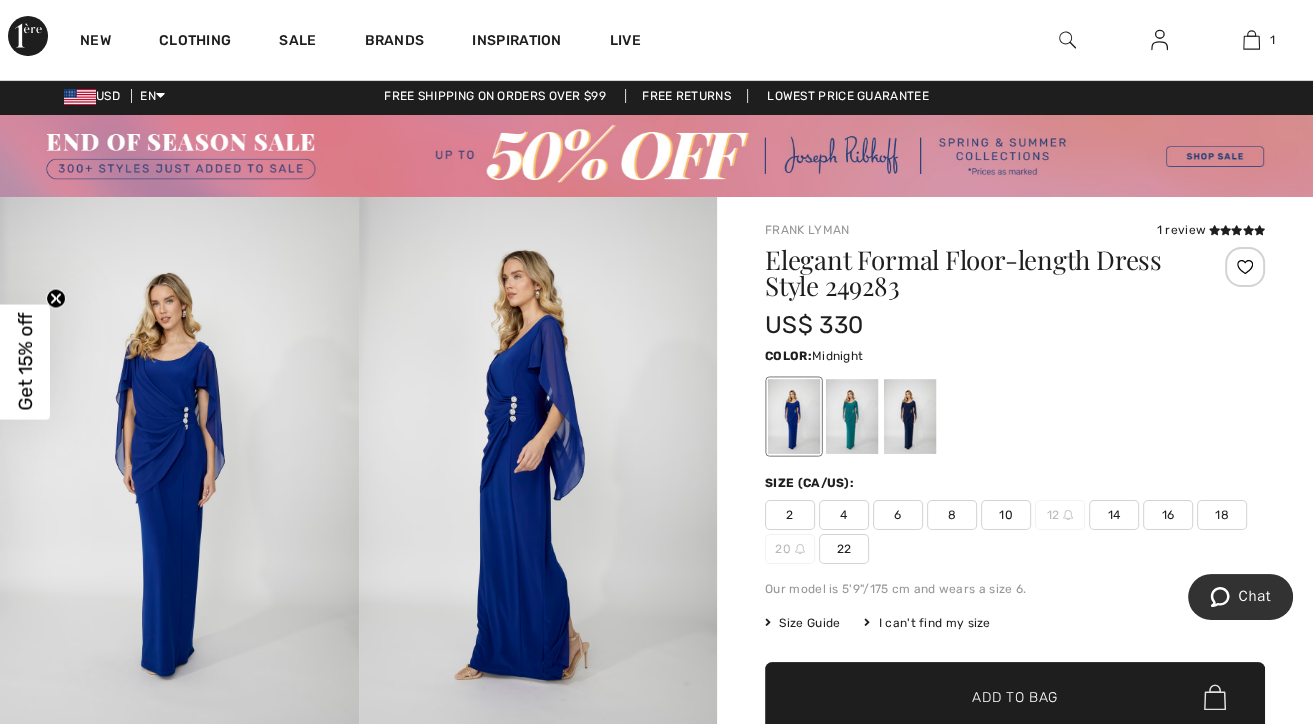 click at bounding box center (910, 416) 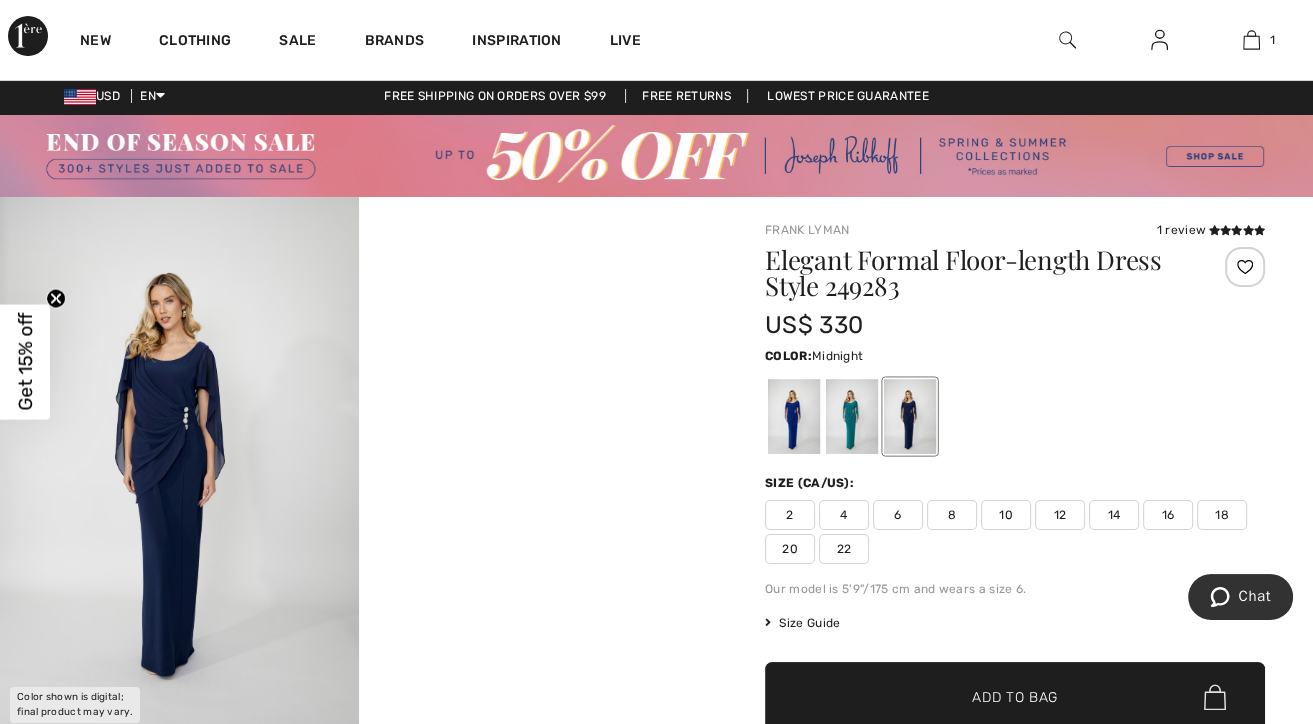click at bounding box center (179, 466) 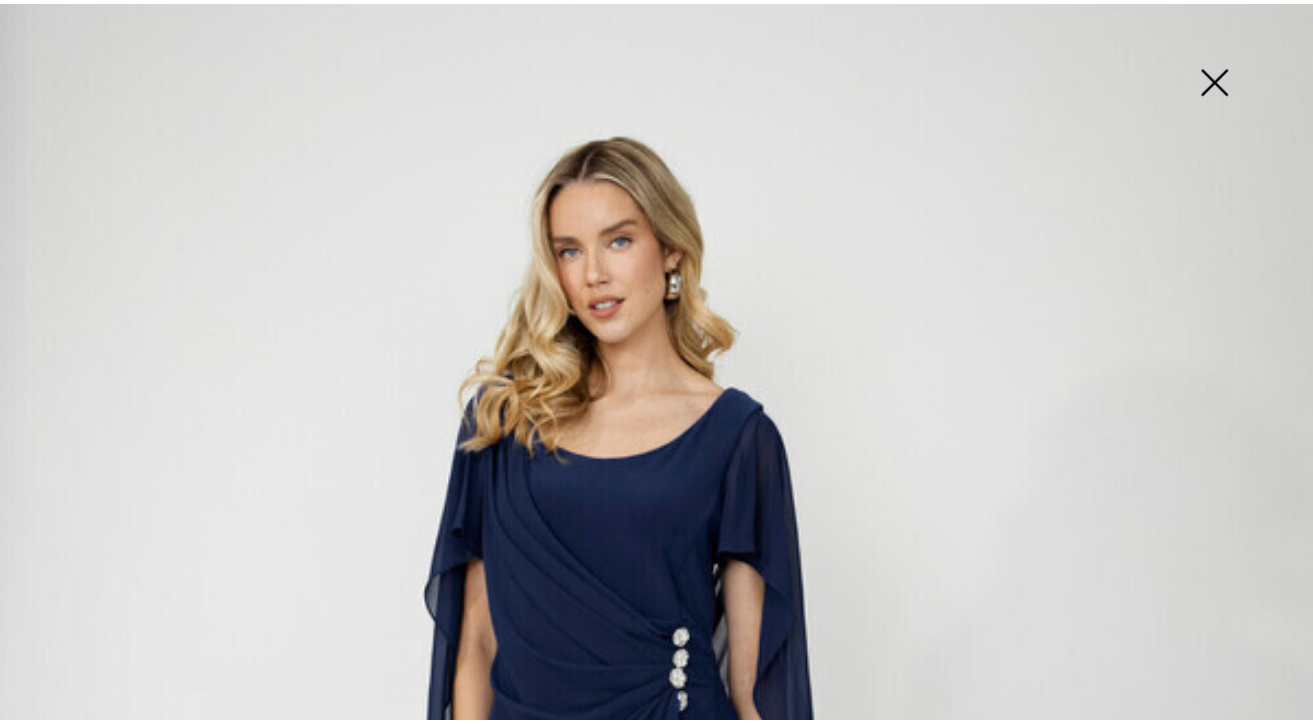 scroll, scrollTop: 148, scrollLeft: 0, axis: vertical 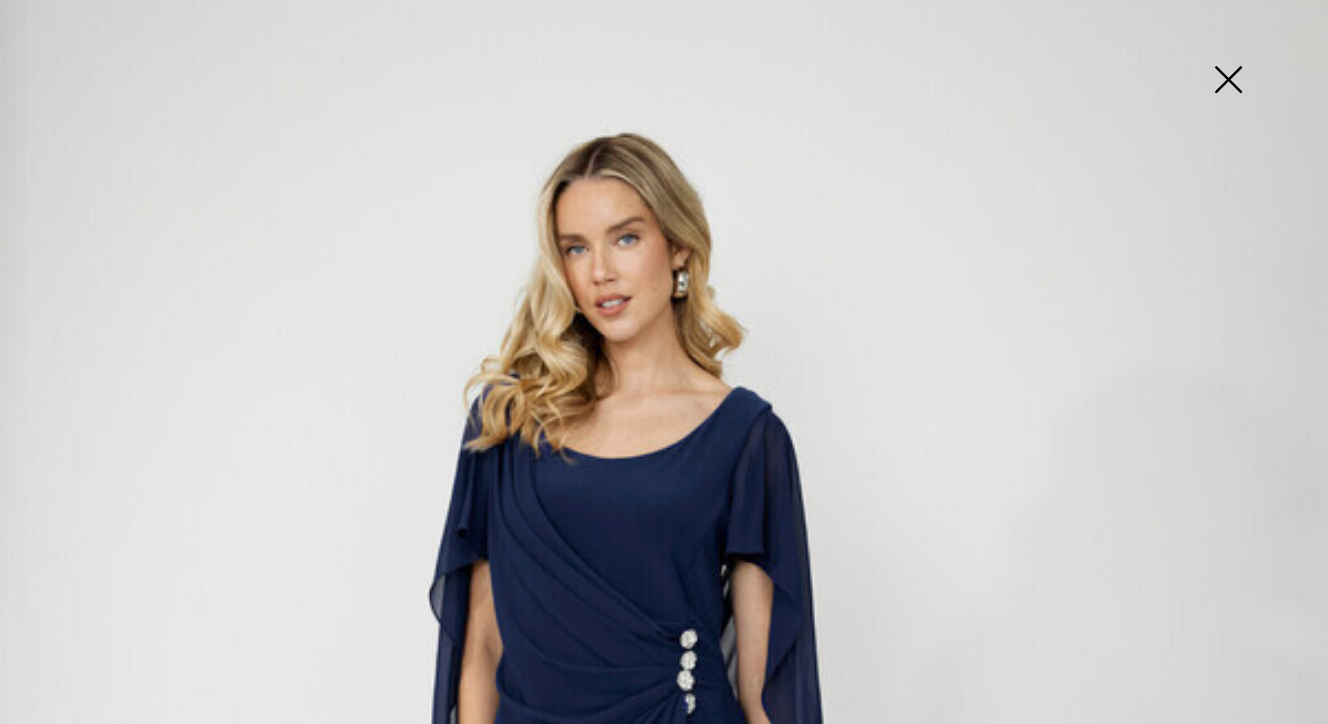click at bounding box center (1228, 81) 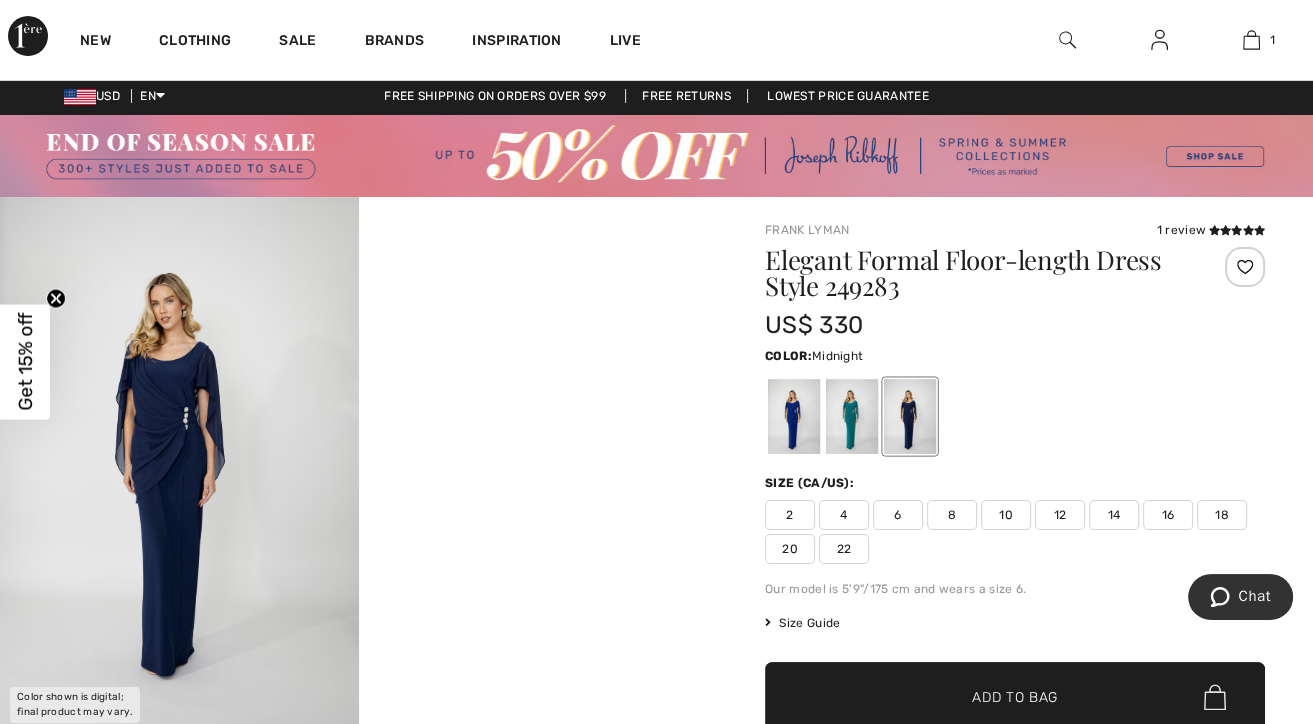 click on "Size Guide" at bounding box center [802, 623] 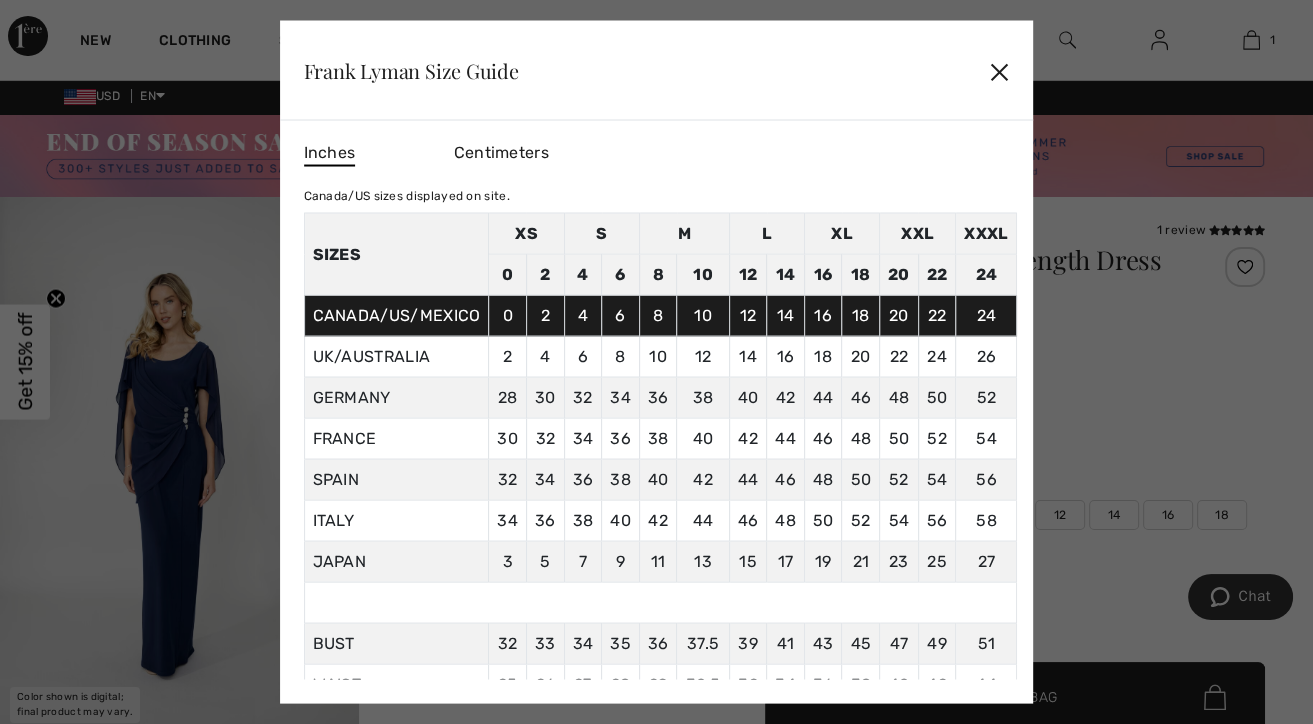 click on "✕" at bounding box center (999, 70) 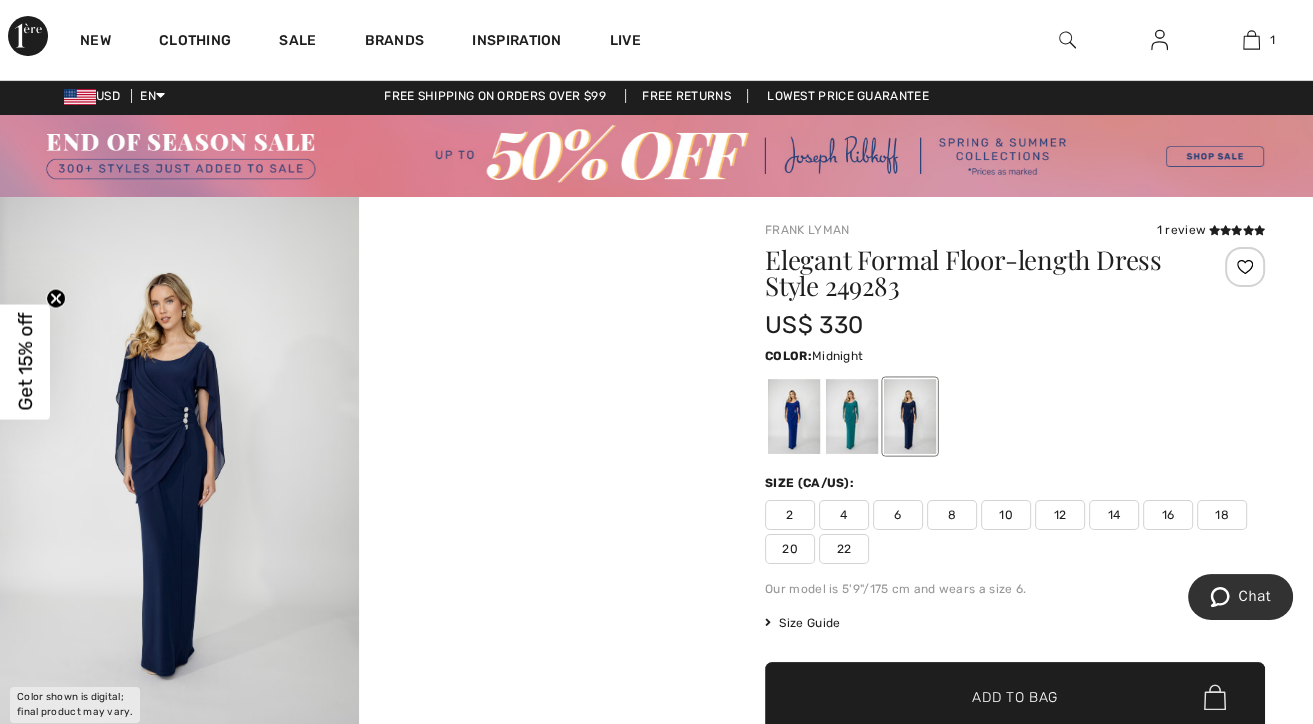 click on "14" at bounding box center [1114, 515] 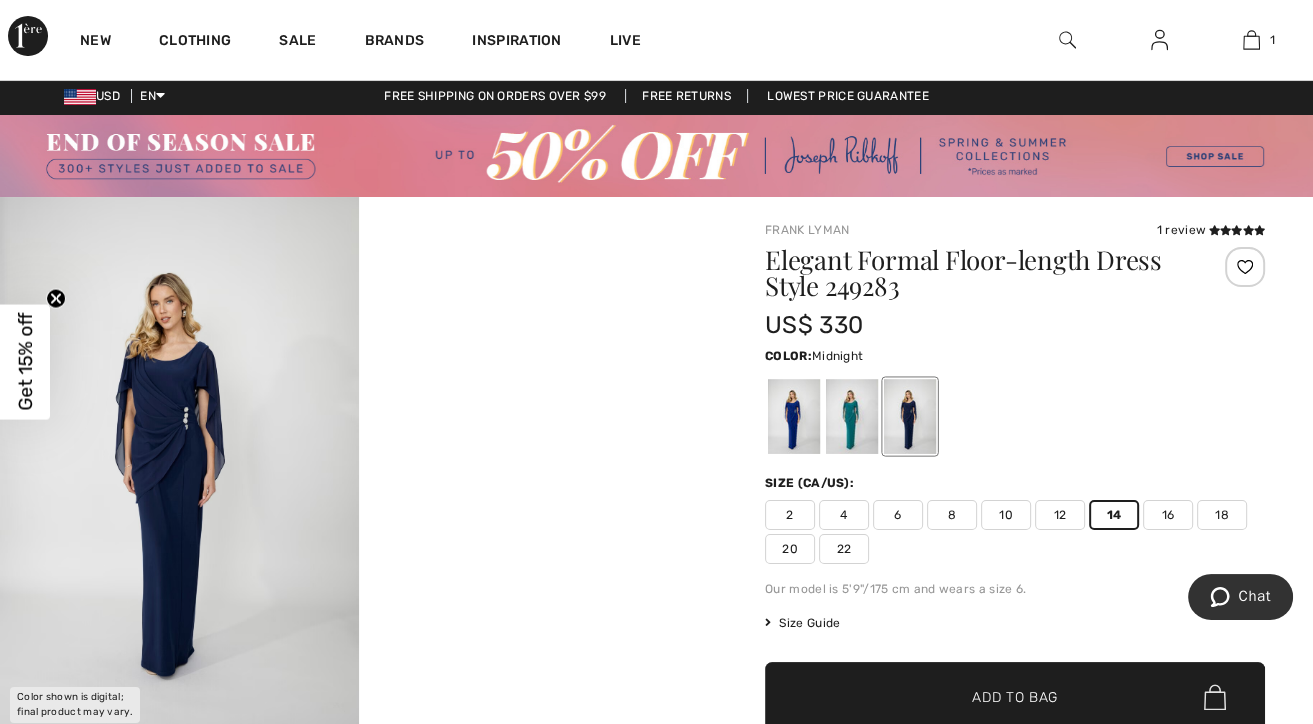 click on "✔ Added to Bag" at bounding box center (985, 697) 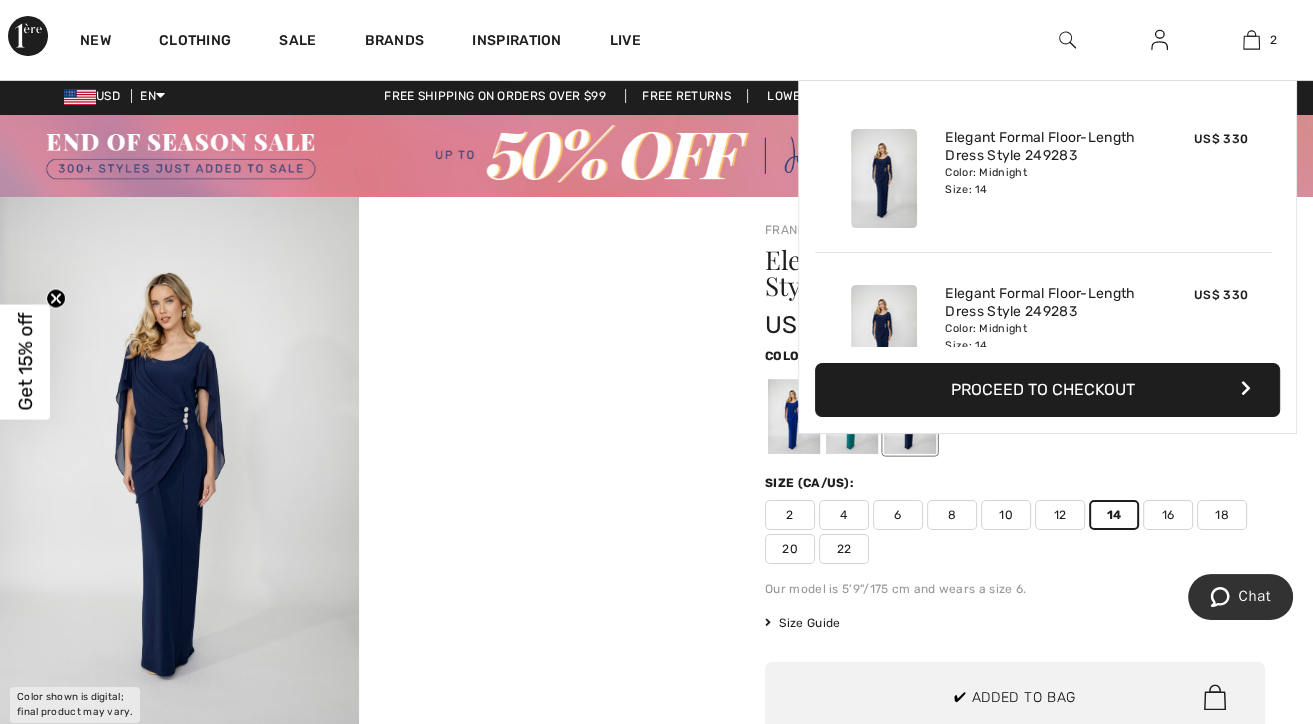 scroll, scrollTop: 0, scrollLeft: 0, axis: both 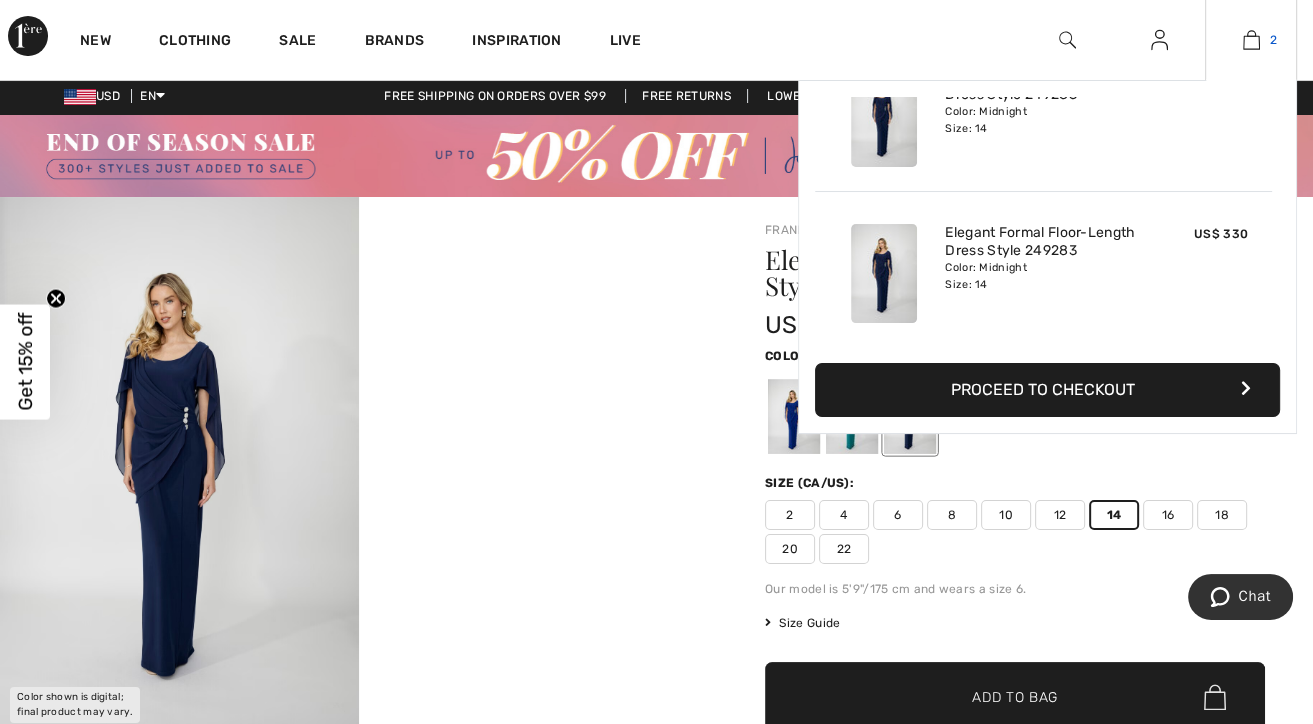 click at bounding box center [1251, 40] 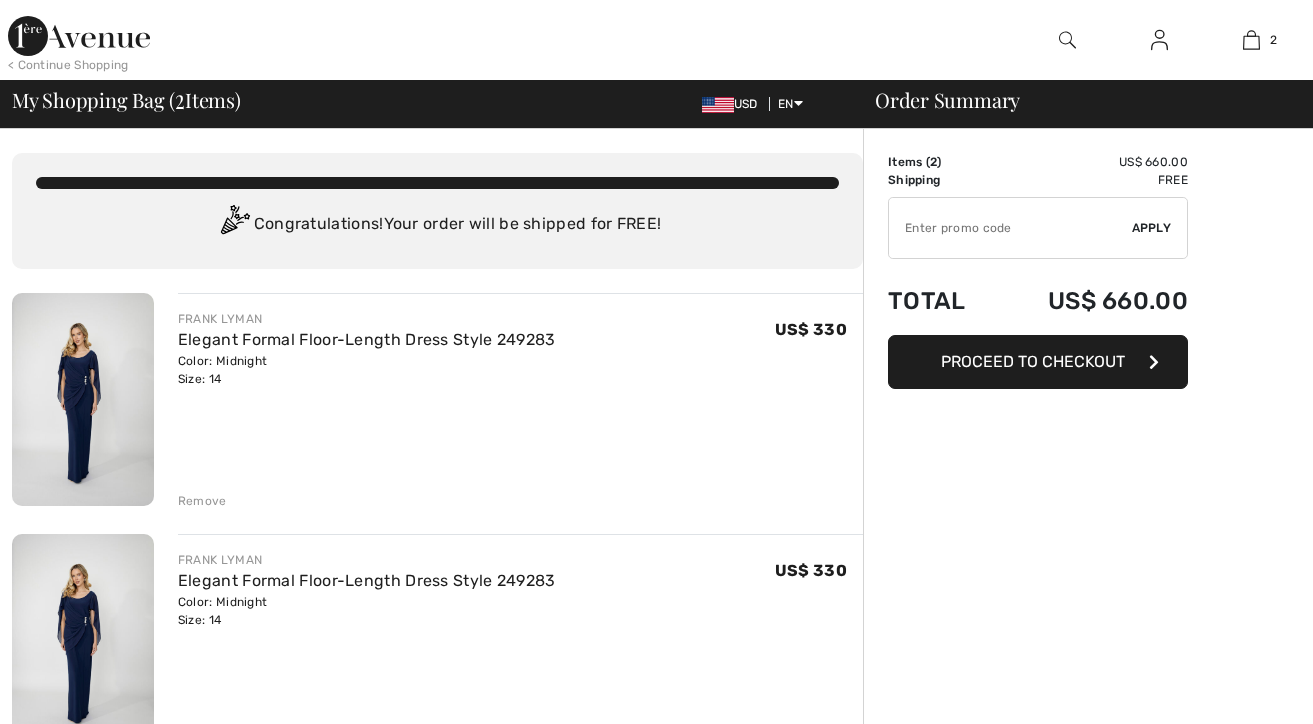 scroll, scrollTop: 0, scrollLeft: 0, axis: both 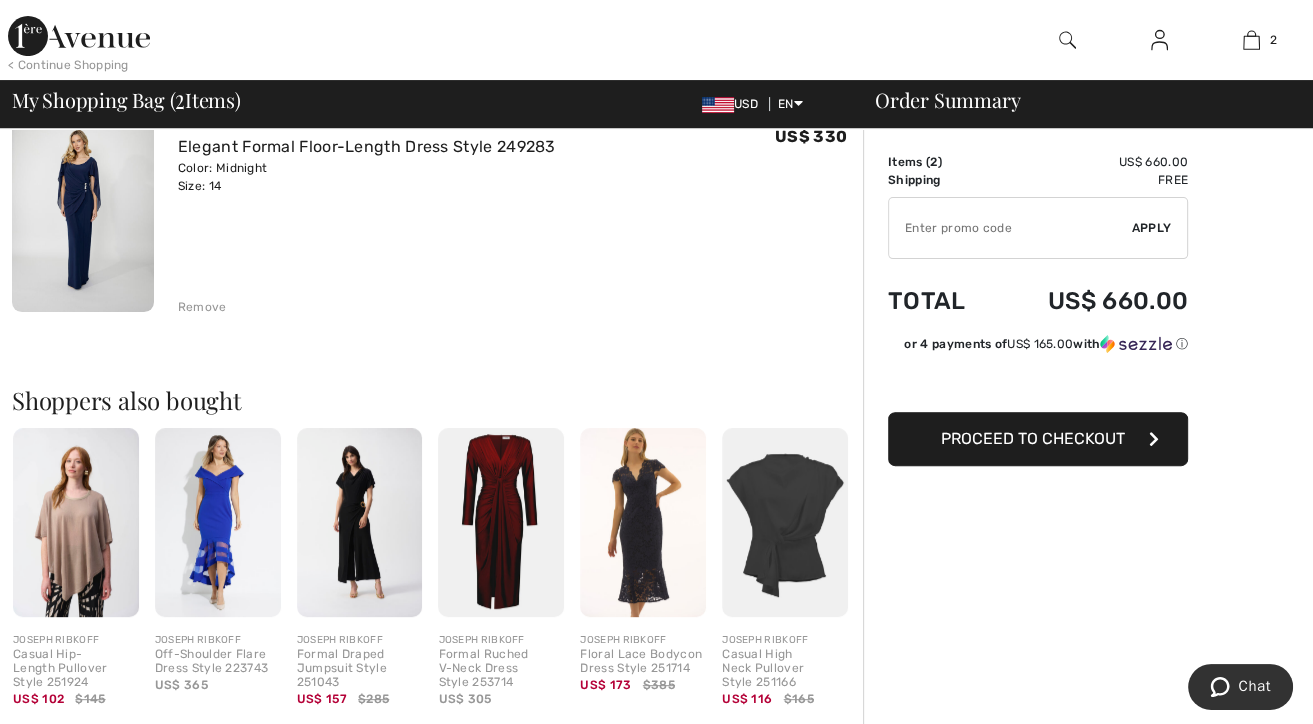 click at bounding box center [218, 522] 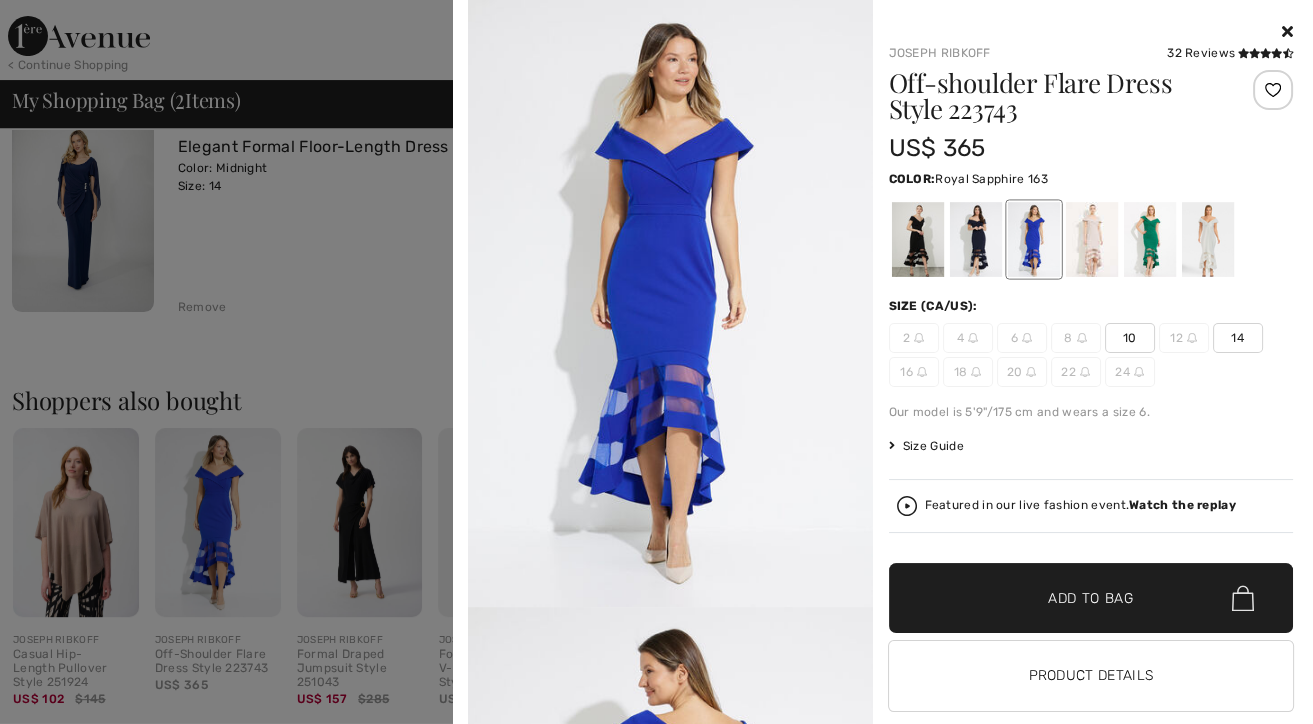 click at bounding box center (1287, 31) 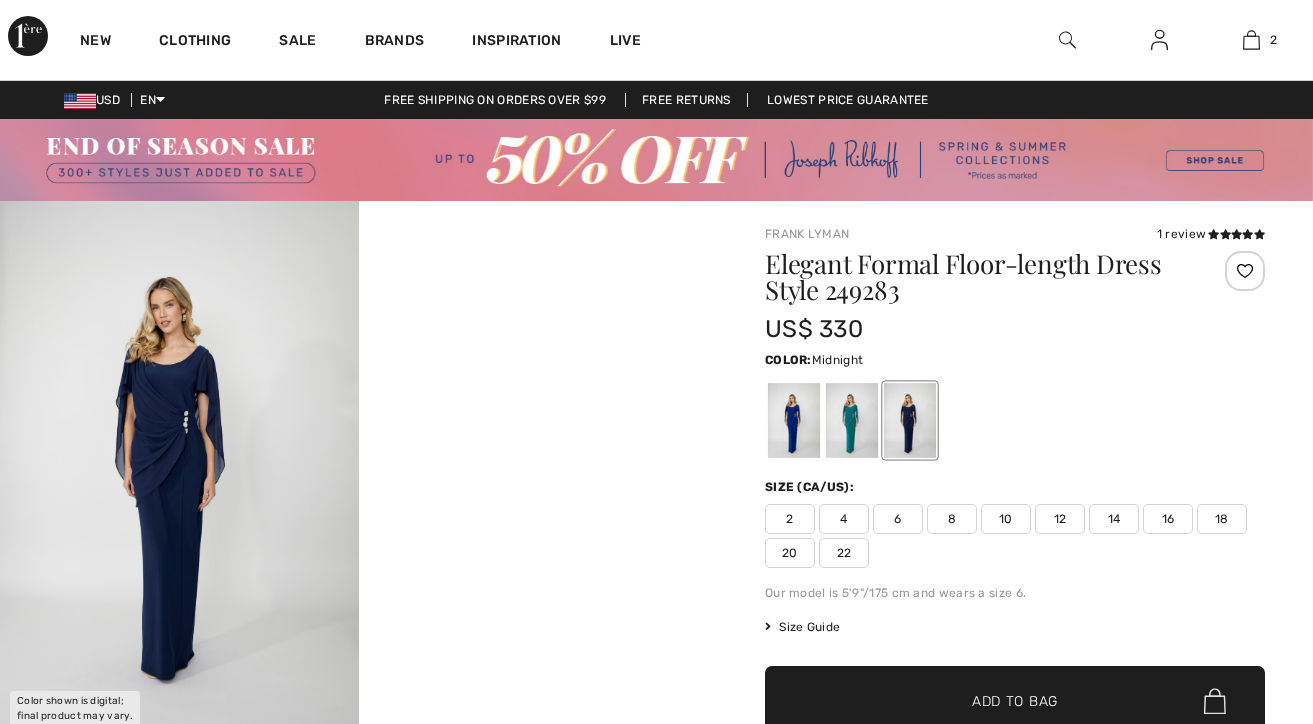 scroll, scrollTop: 4, scrollLeft: 0, axis: vertical 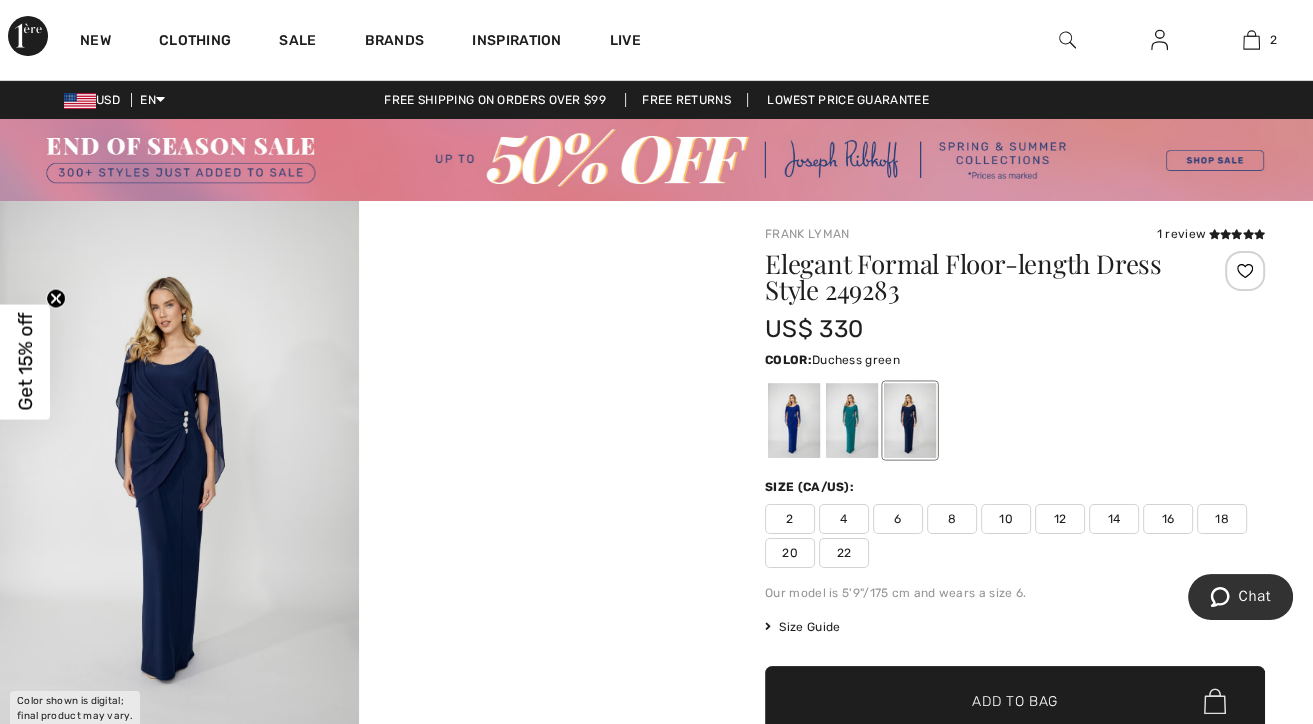 click at bounding box center [852, 420] 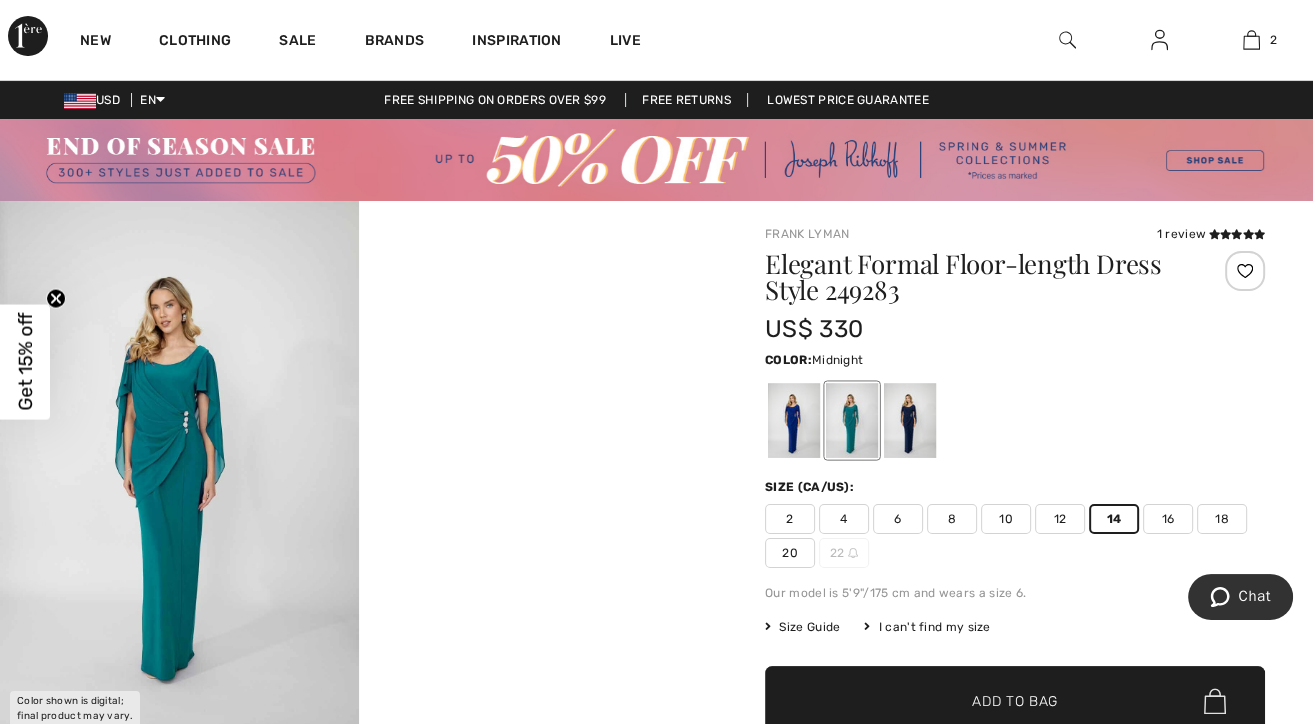 click at bounding box center (910, 420) 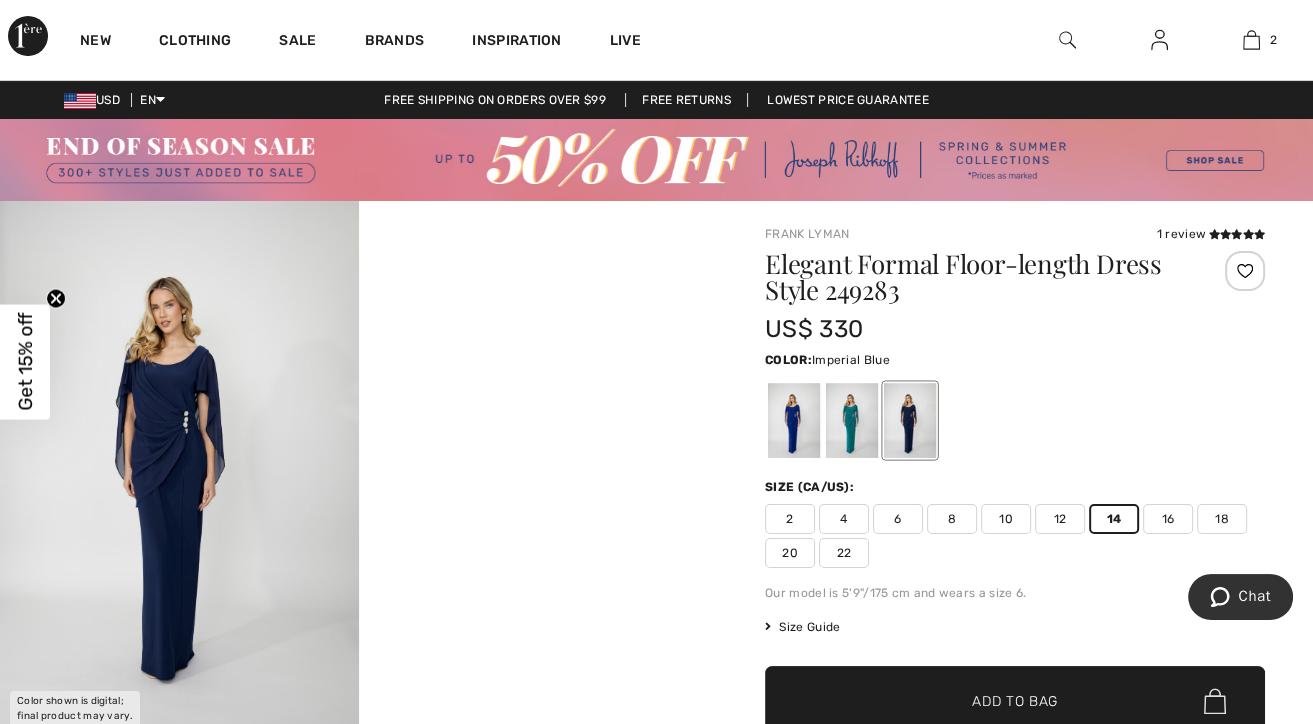 click at bounding box center (794, 420) 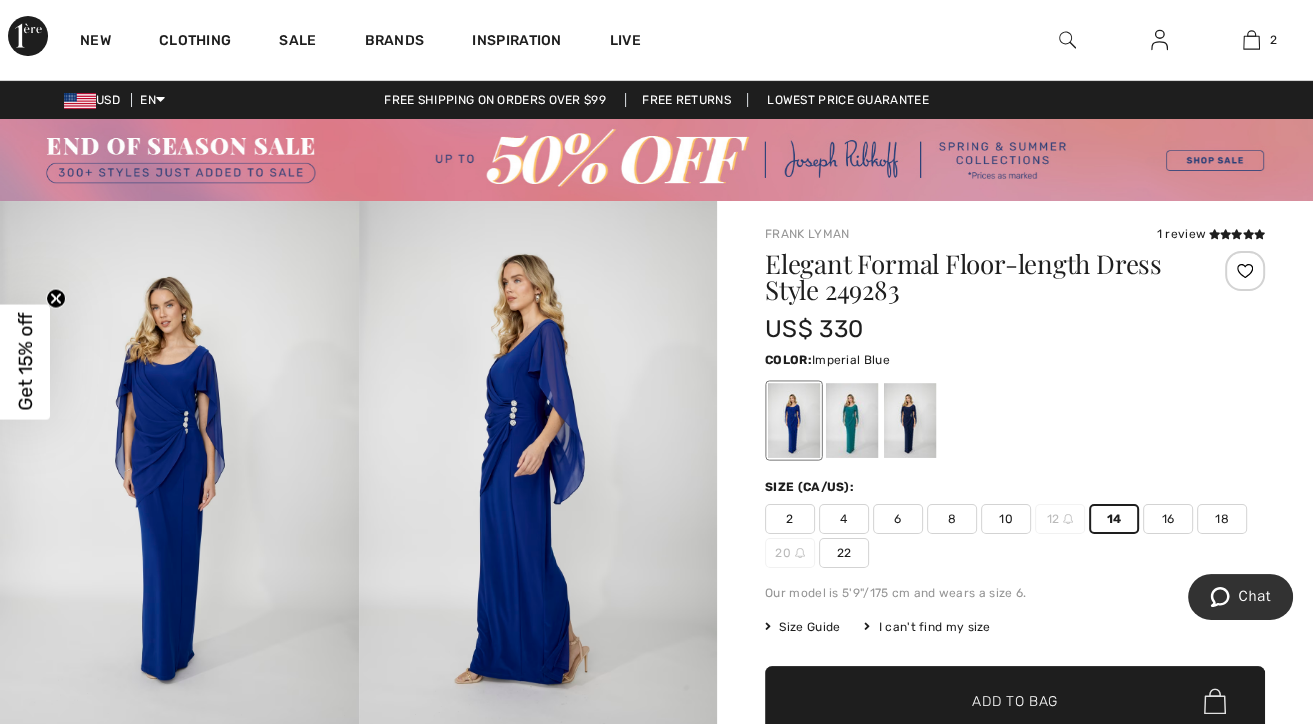 click at bounding box center [656, 160] 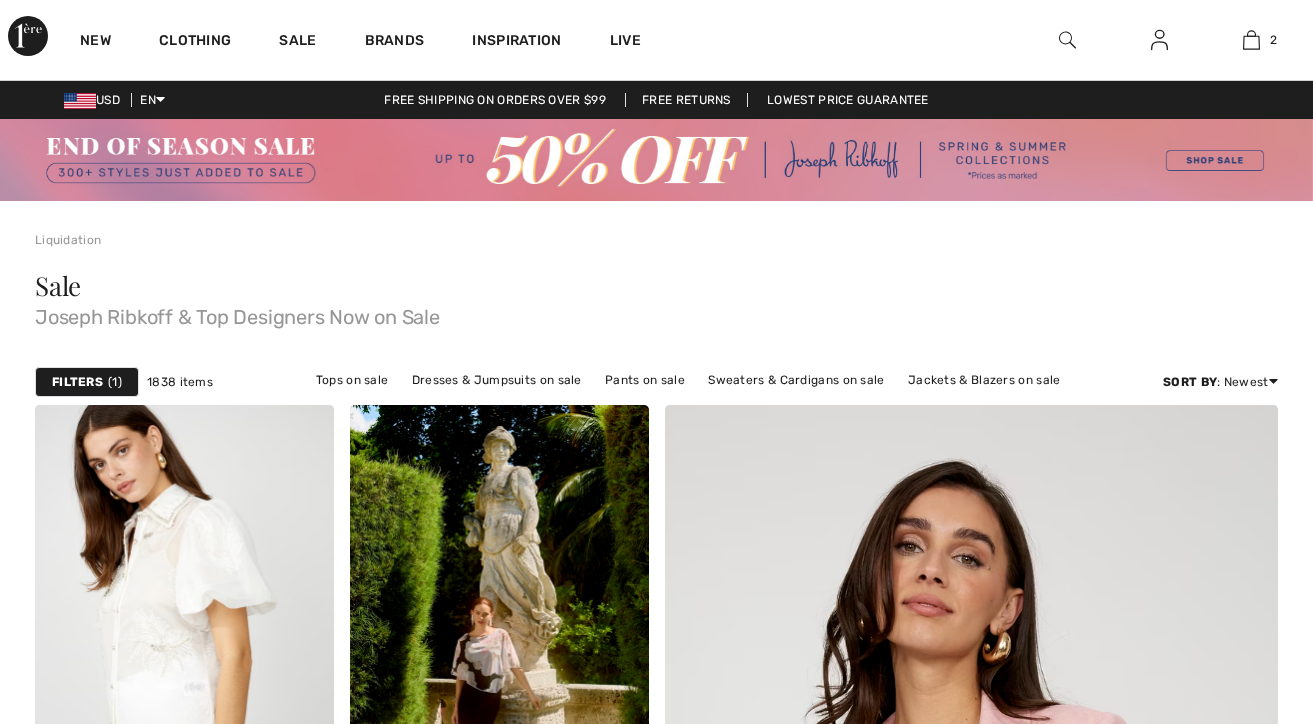 scroll, scrollTop: 0, scrollLeft: 0, axis: both 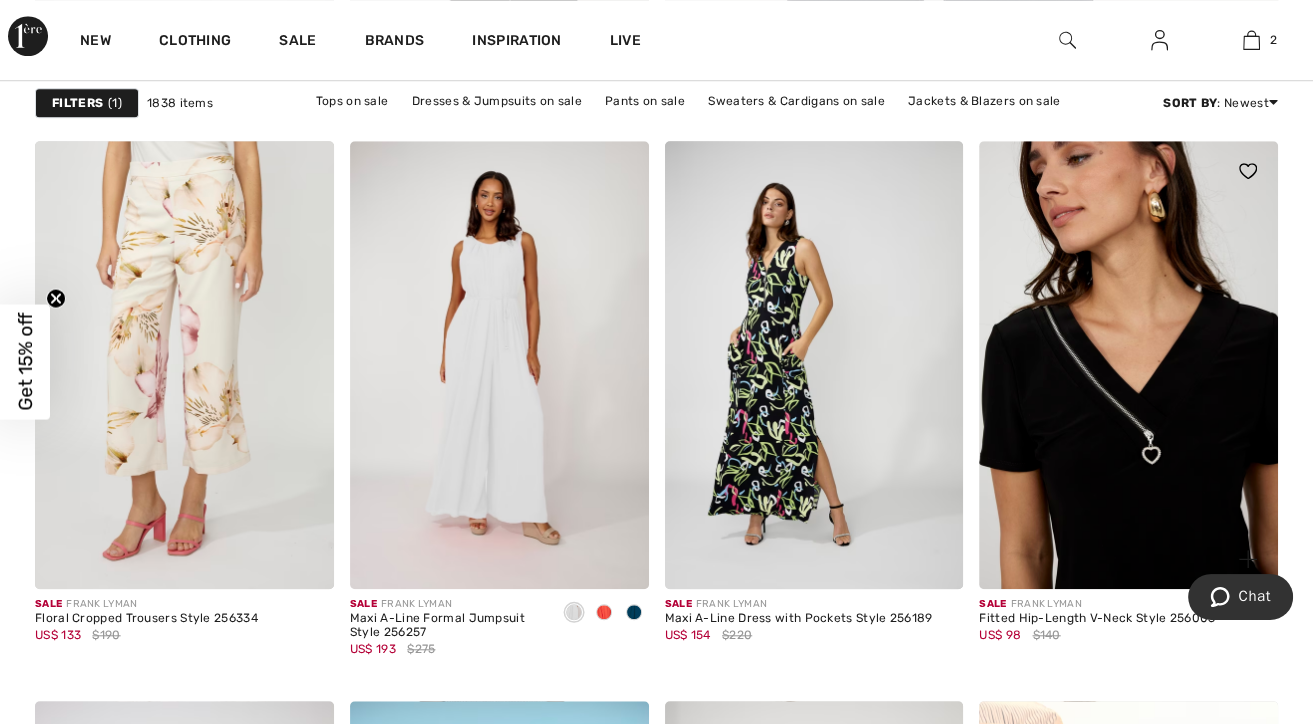 click at bounding box center [1128, 365] 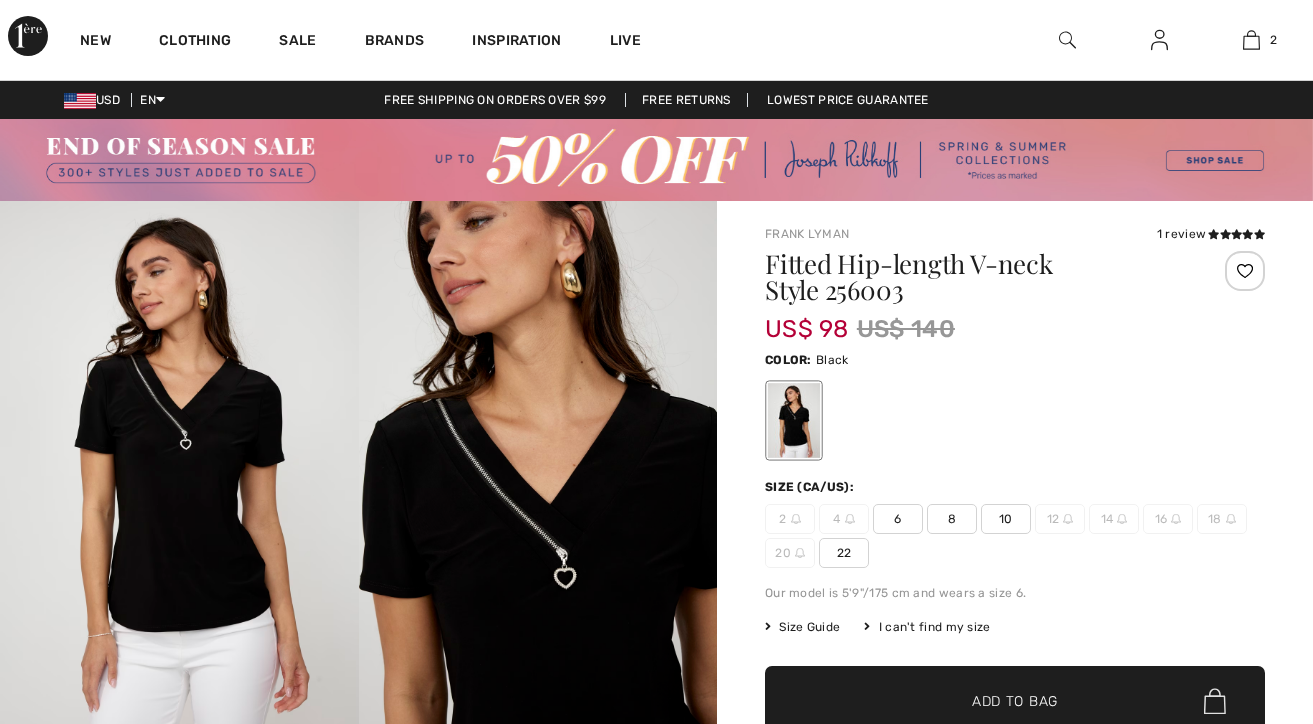 scroll, scrollTop: 0, scrollLeft: 0, axis: both 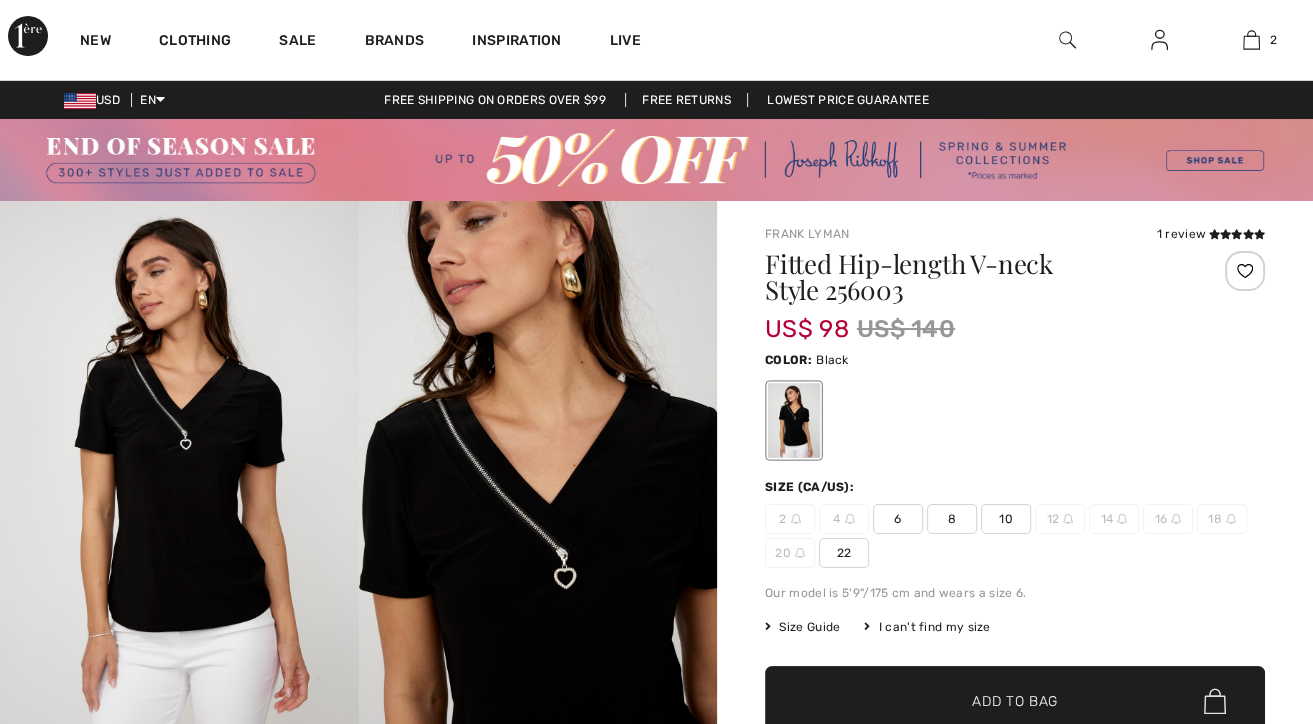 click on "[FIRST] [LAST]
1 review
1 review
Fitted Hip-length V-neck  Style 256003
US$ 98 US$ 140
Color:" at bounding box center [656, 1059] 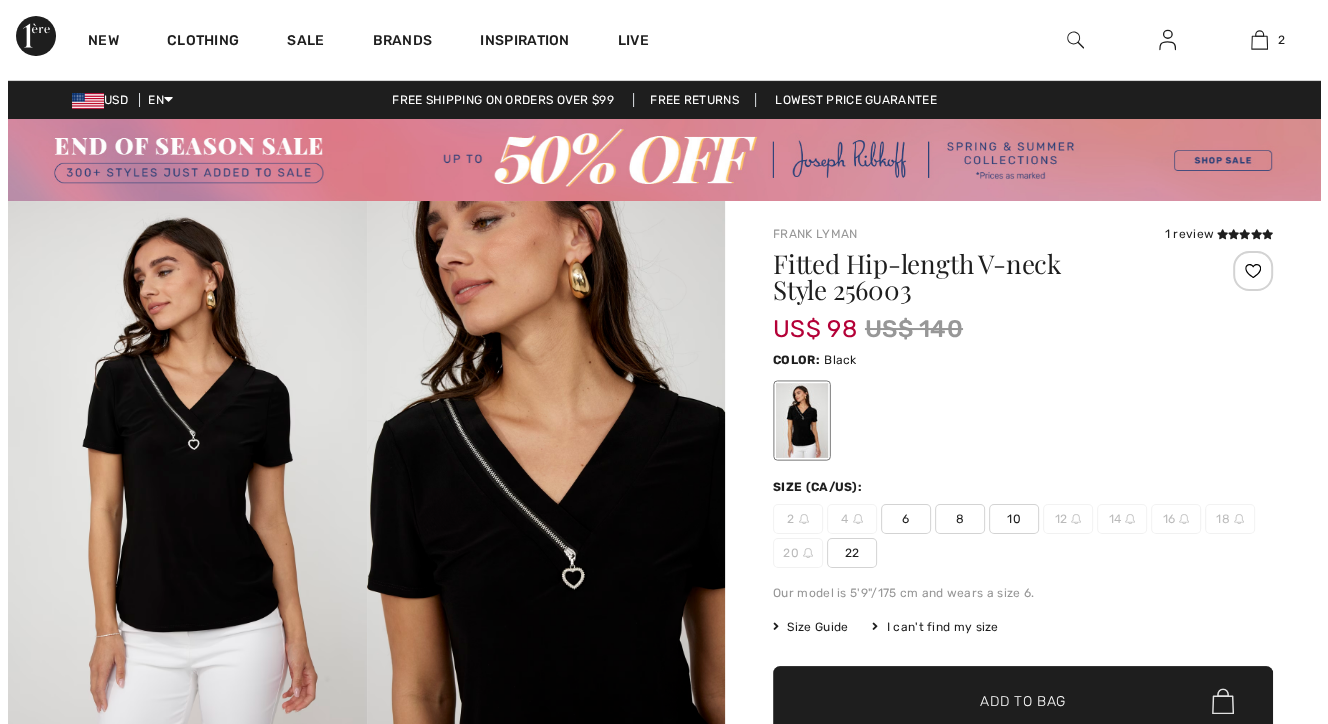 scroll, scrollTop: 0, scrollLeft: 0, axis: both 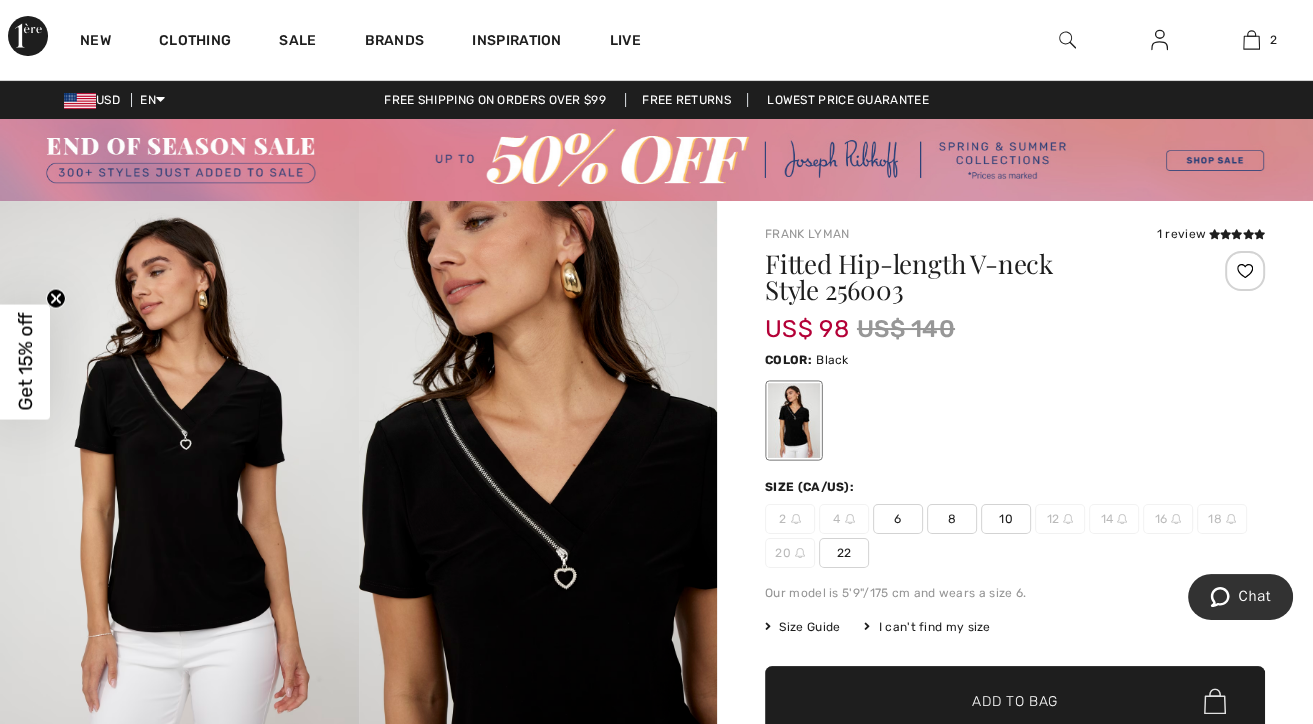 click at bounding box center [179, 470] 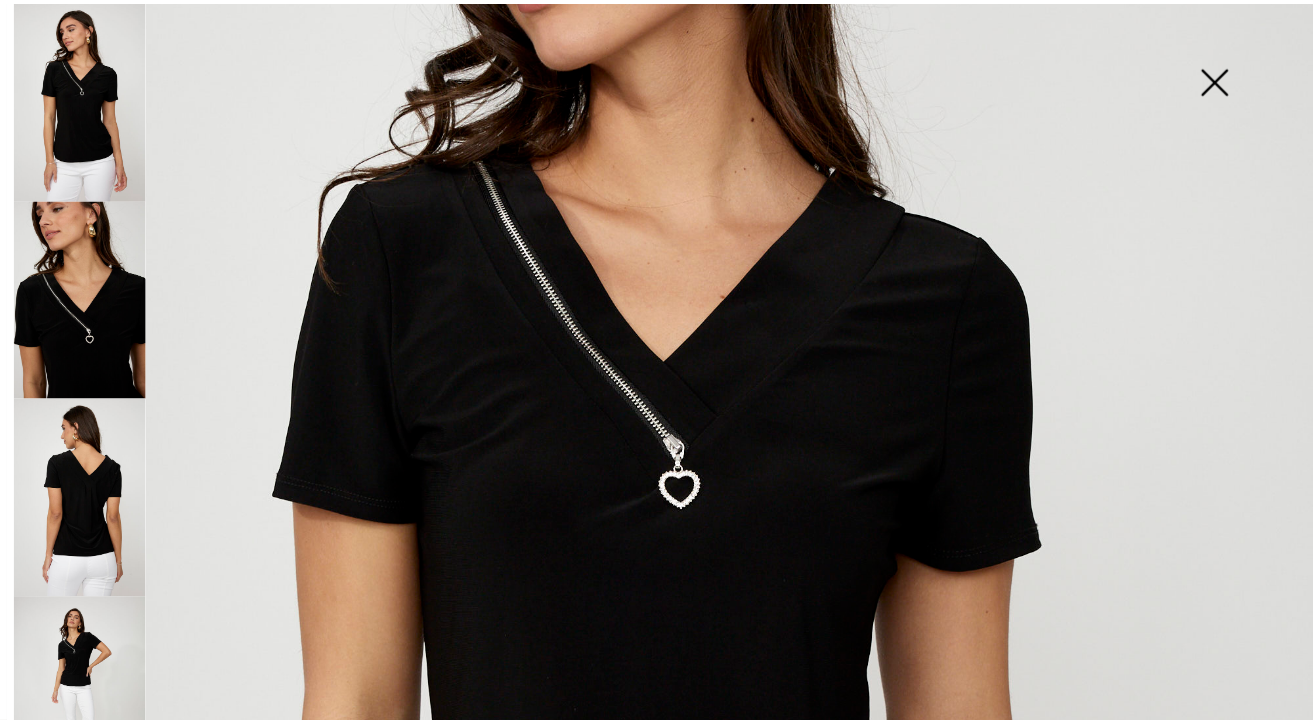scroll, scrollTop: 288, scrollLeft: 0, axis: vertical 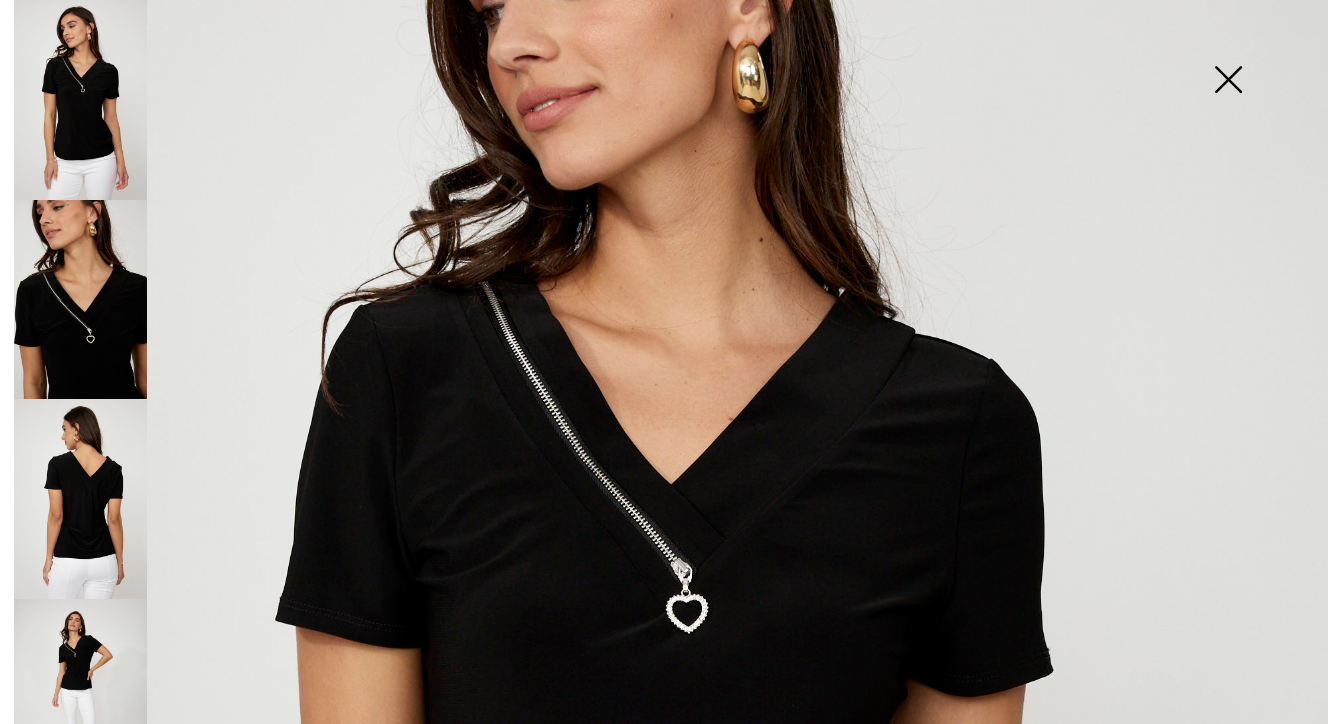 click at bounding box center [1228, 81] 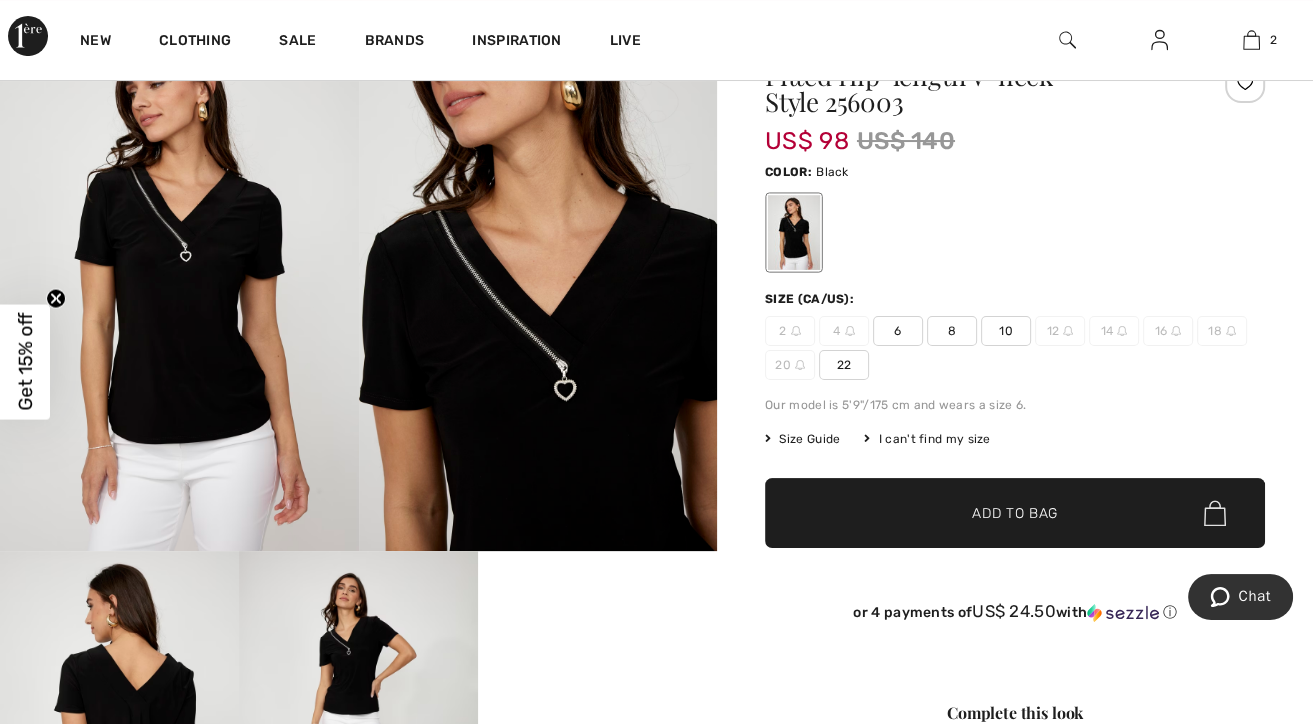 scroll, scrollTop: 199, scrollLeft: 0, axis: vertical 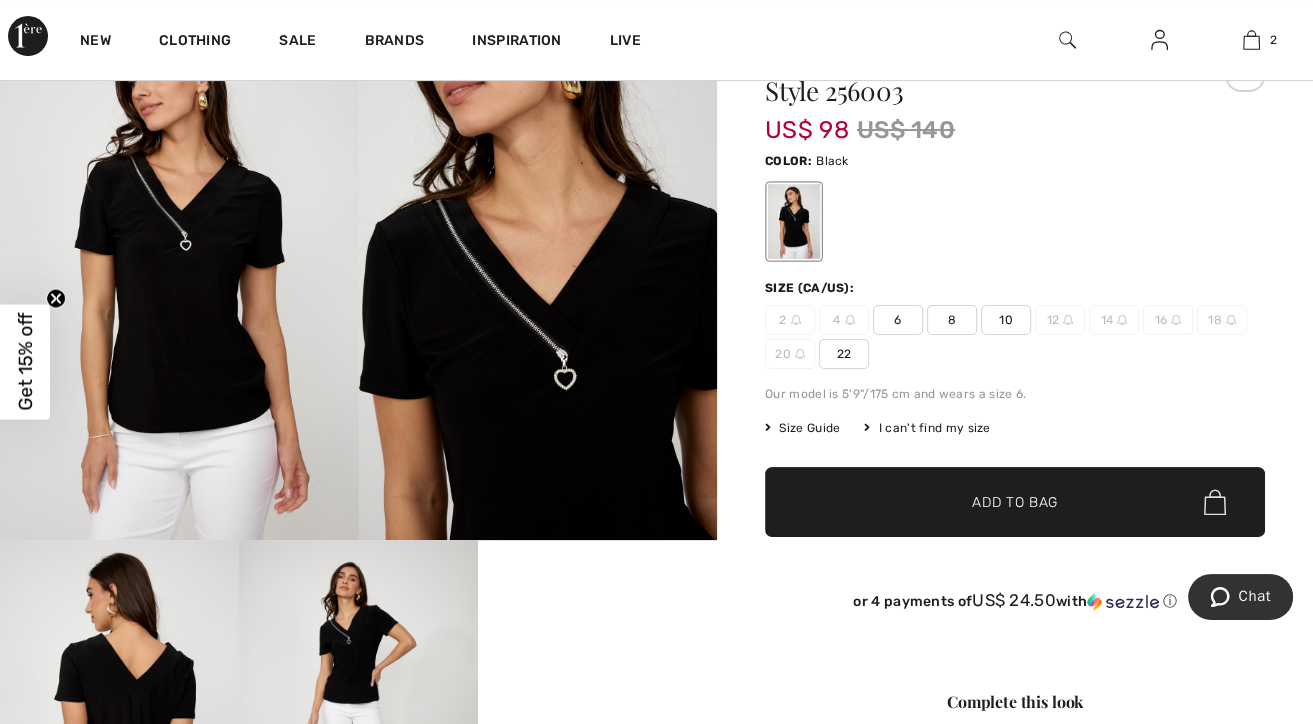 click on "10" at bounding box center [1006, 320] 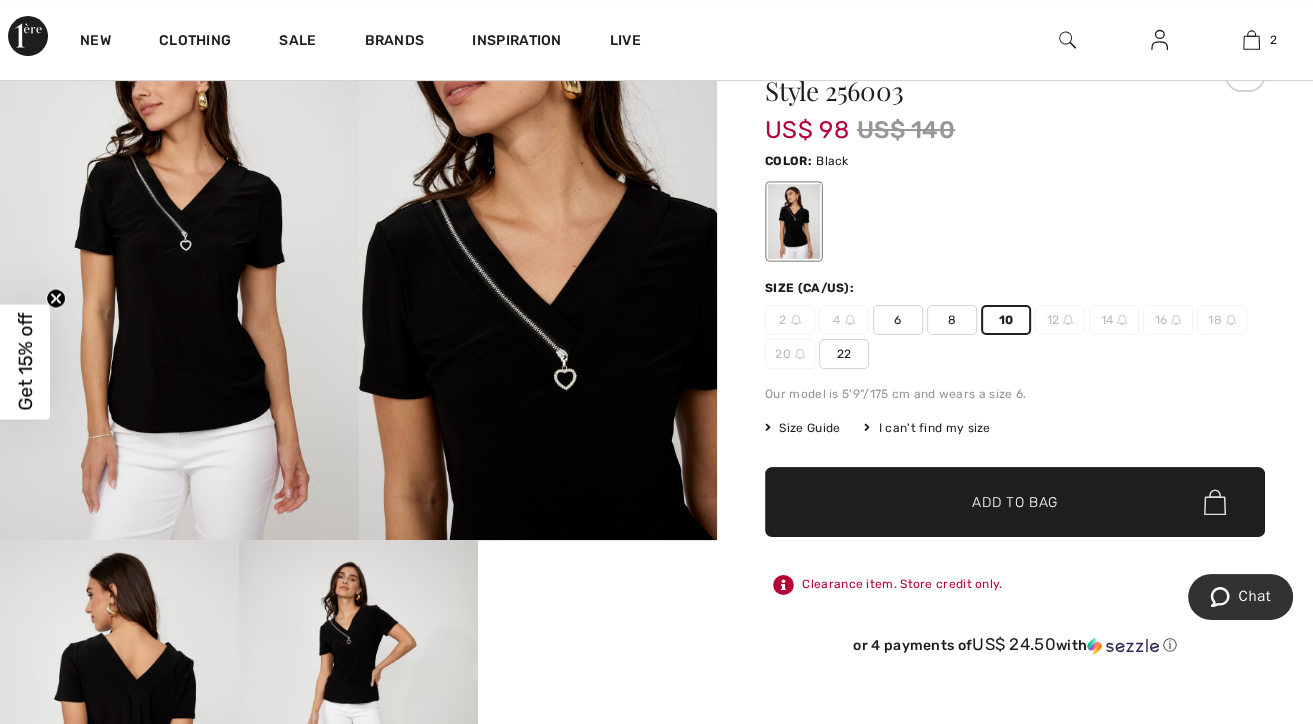 click on "Add to Bag" at bounding box center (1015, 502) 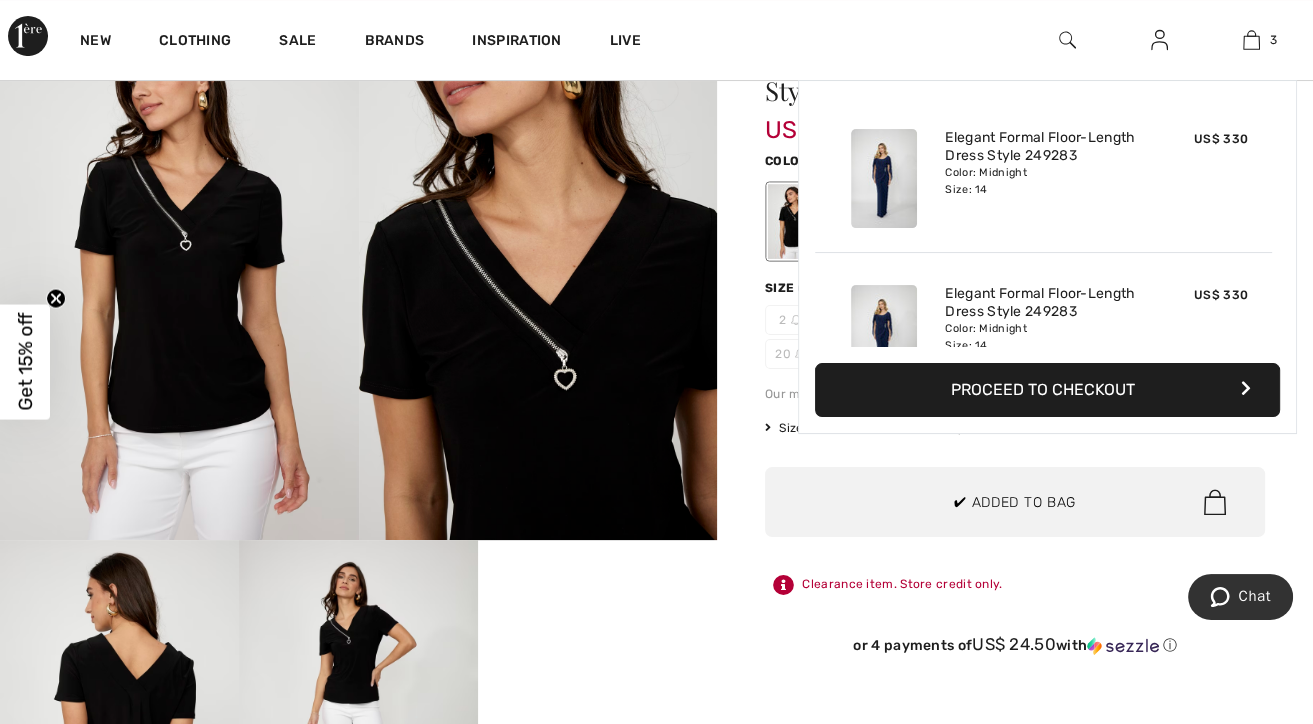scroll, scrollTop: 217, scrollLeft: 0, axis: vertical 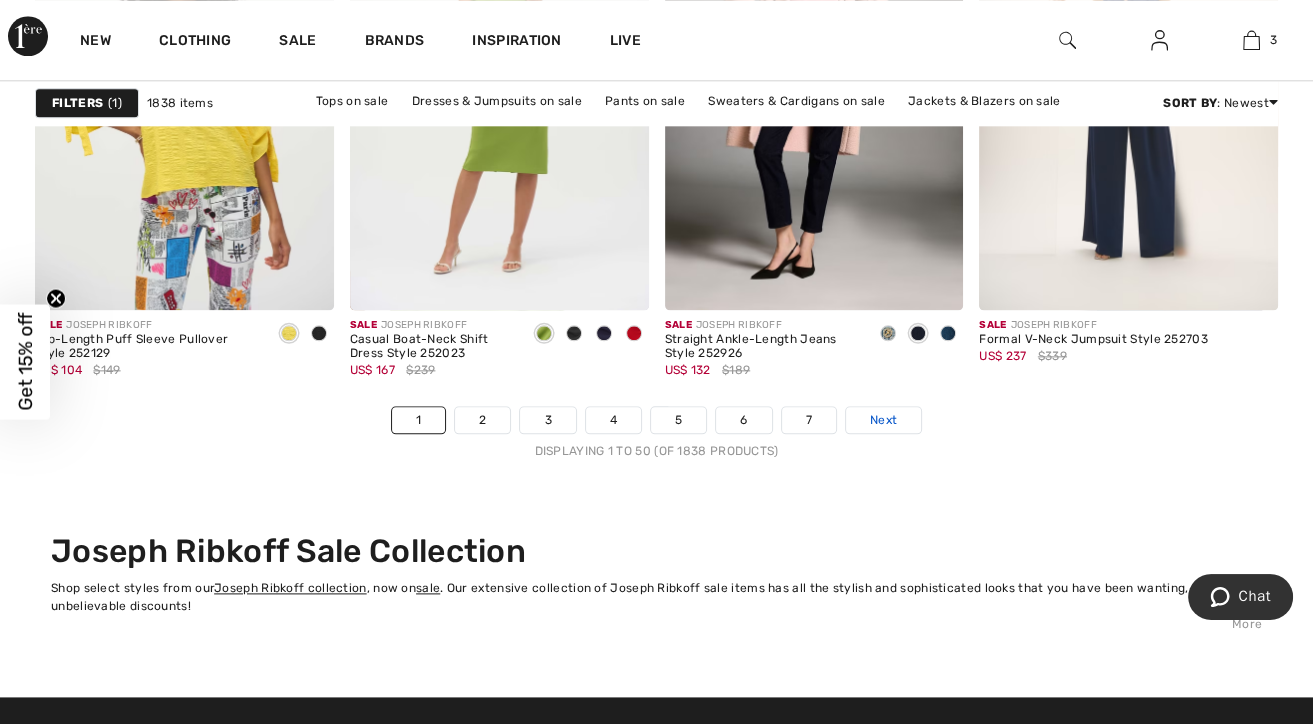 click on "Next" at bounding box center [883, 420] 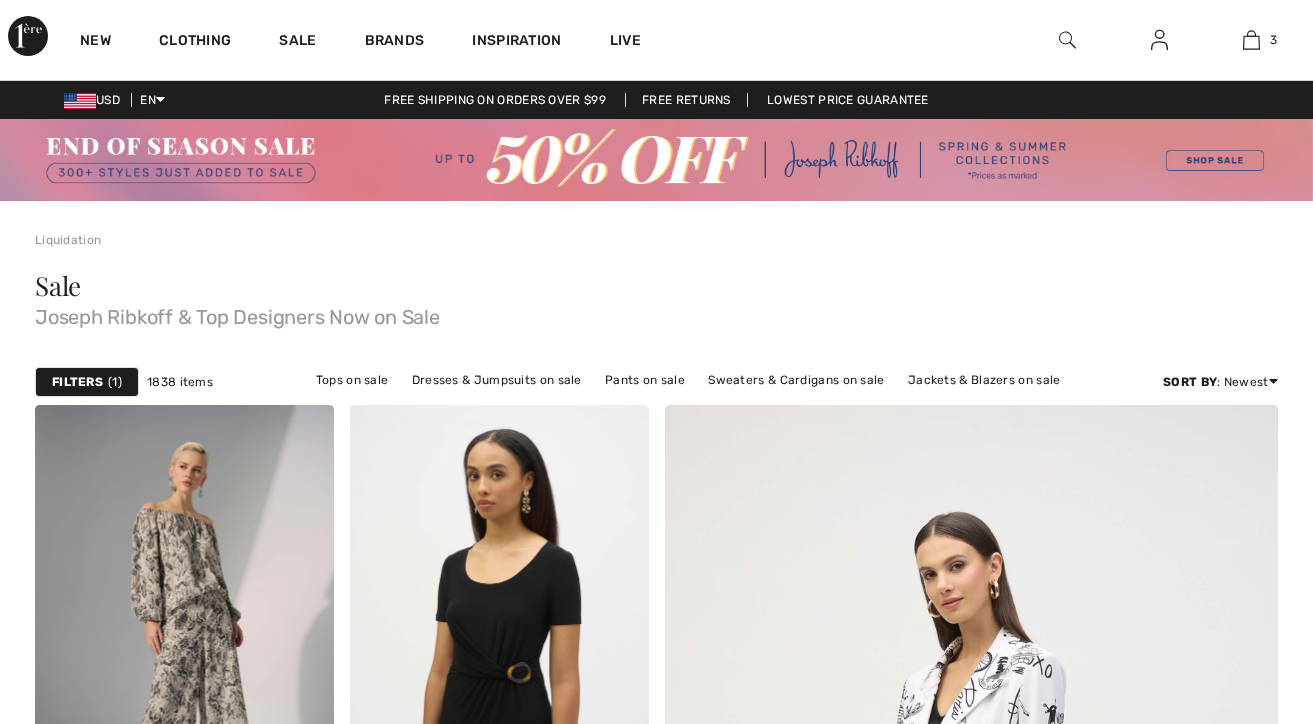 scroll, scrollTop: 0, scrollLeft: 0, axis: both 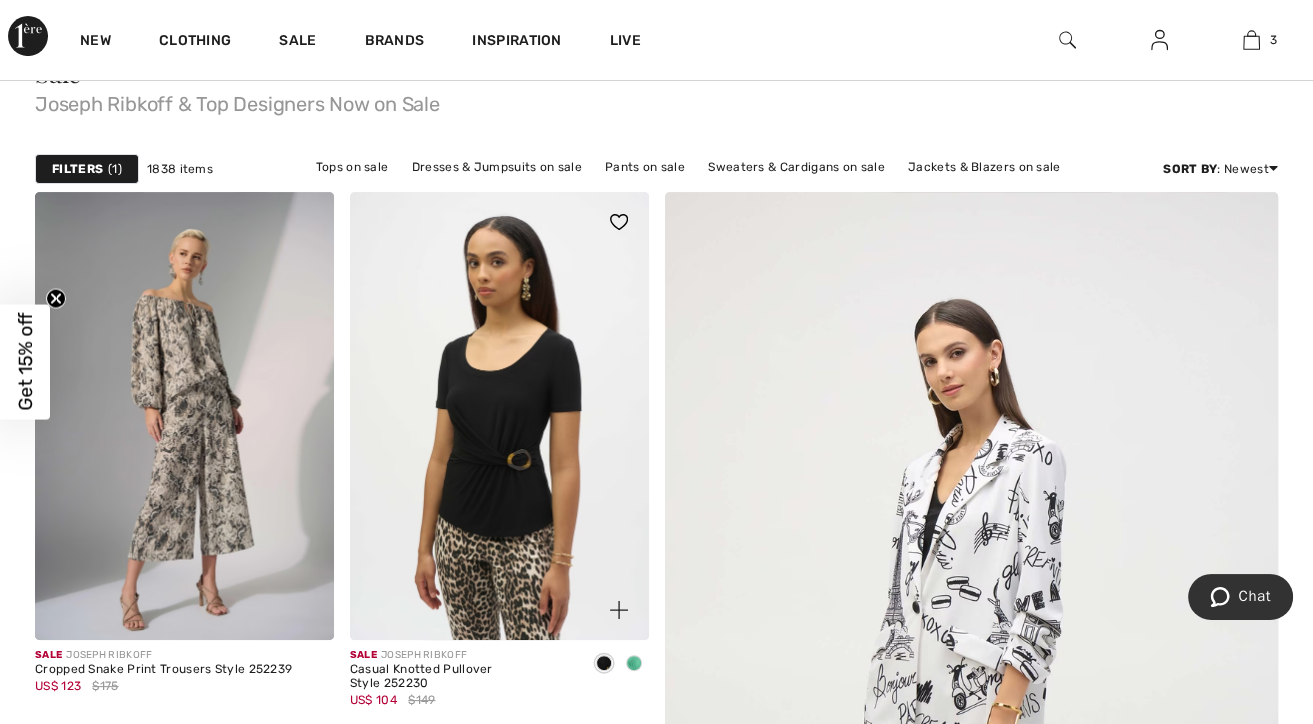 click at bounding box center (634, 663) 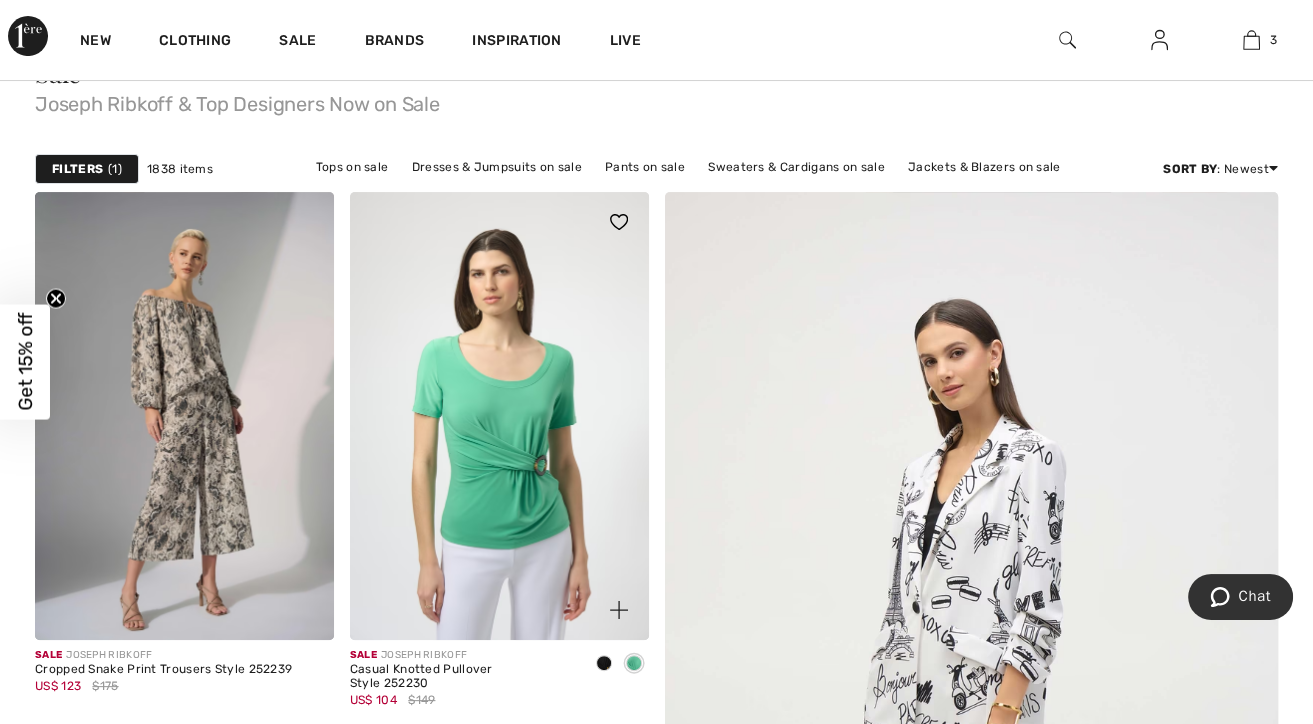 click at bounding box center [604, 664] 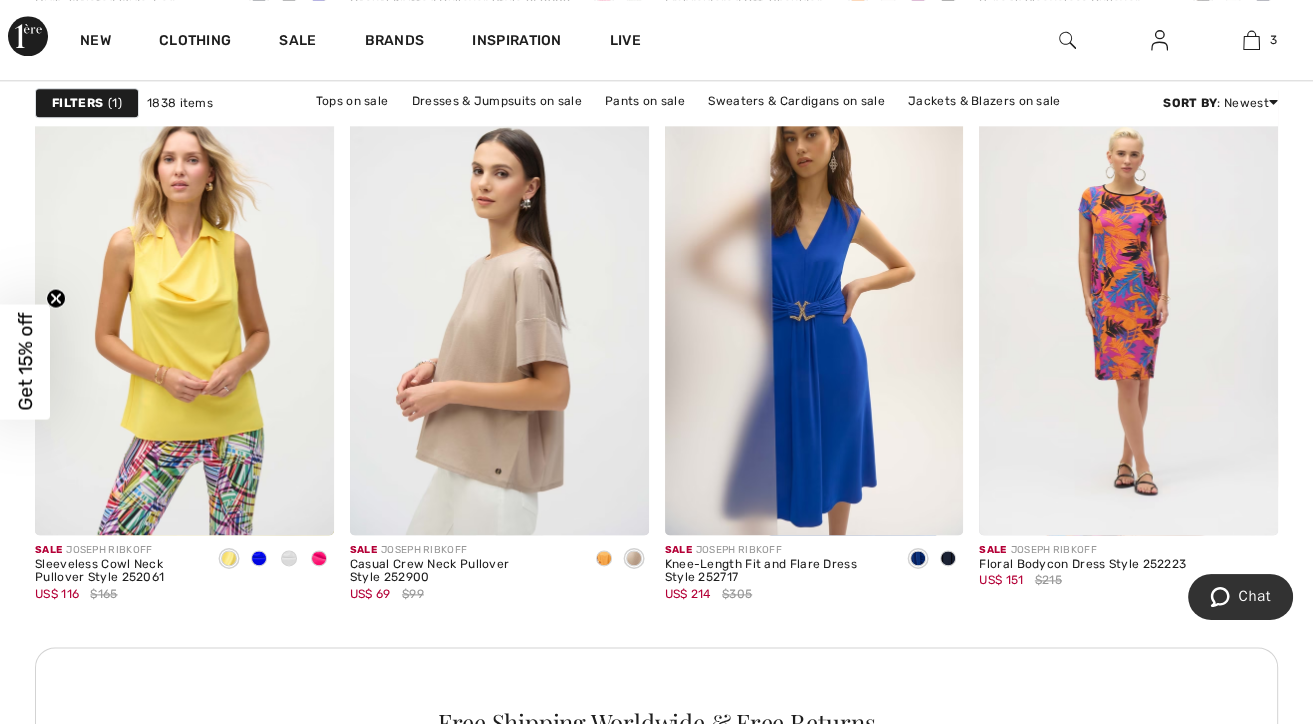 scroll, scrollTop: 2035, scrollLeft: 0, axis: vertical 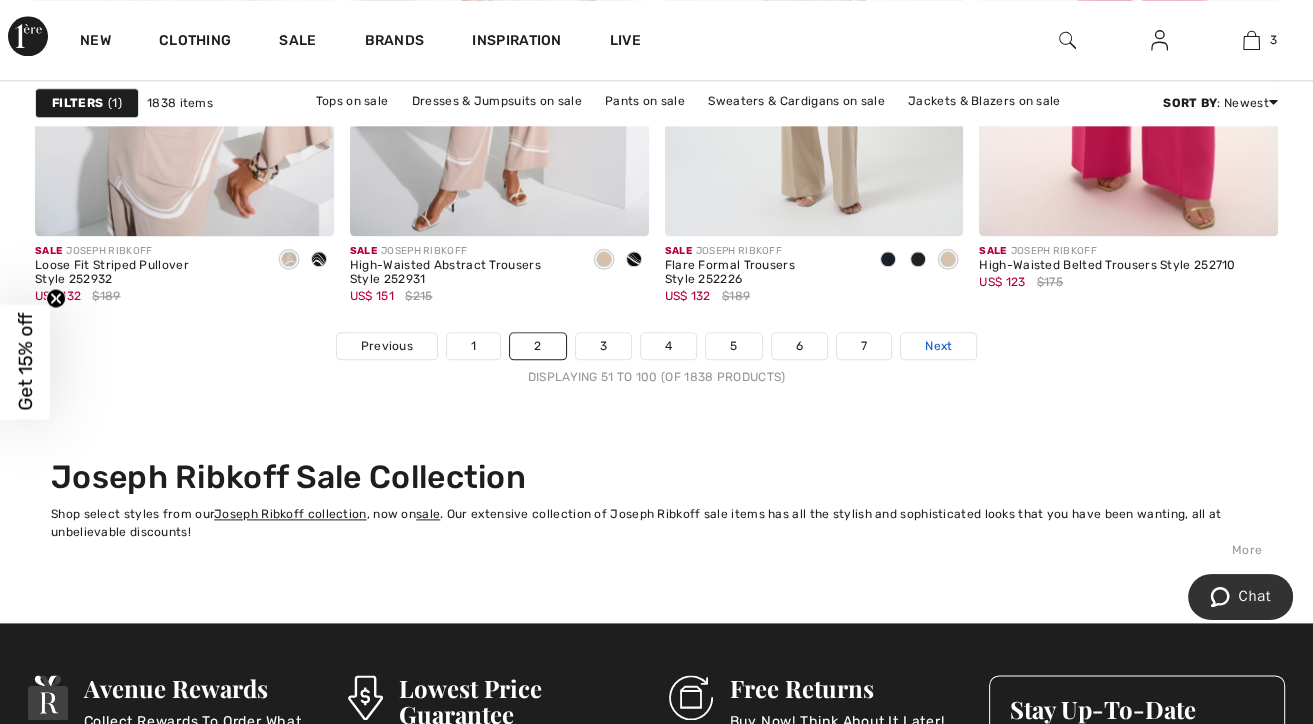 click on "Next" at bounding box center (938, 346) 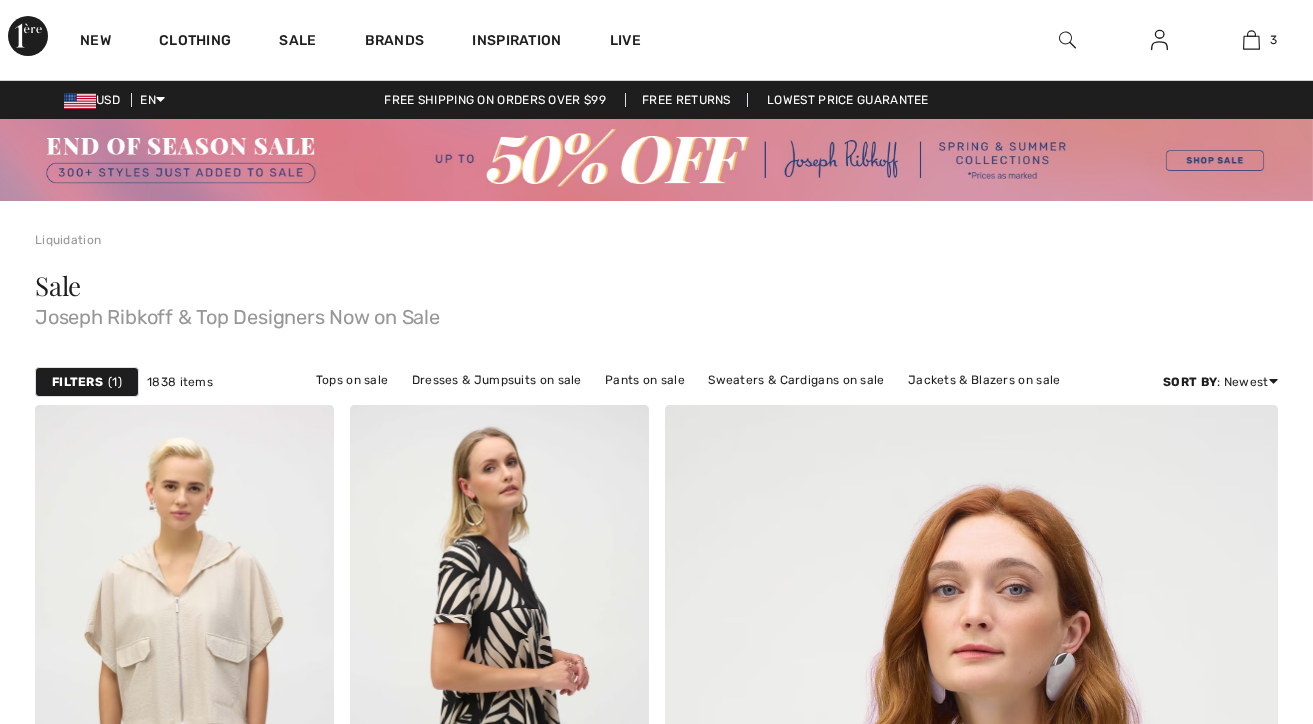 scroll, scrollTop: 0, scrollLeft: 0, axis: both 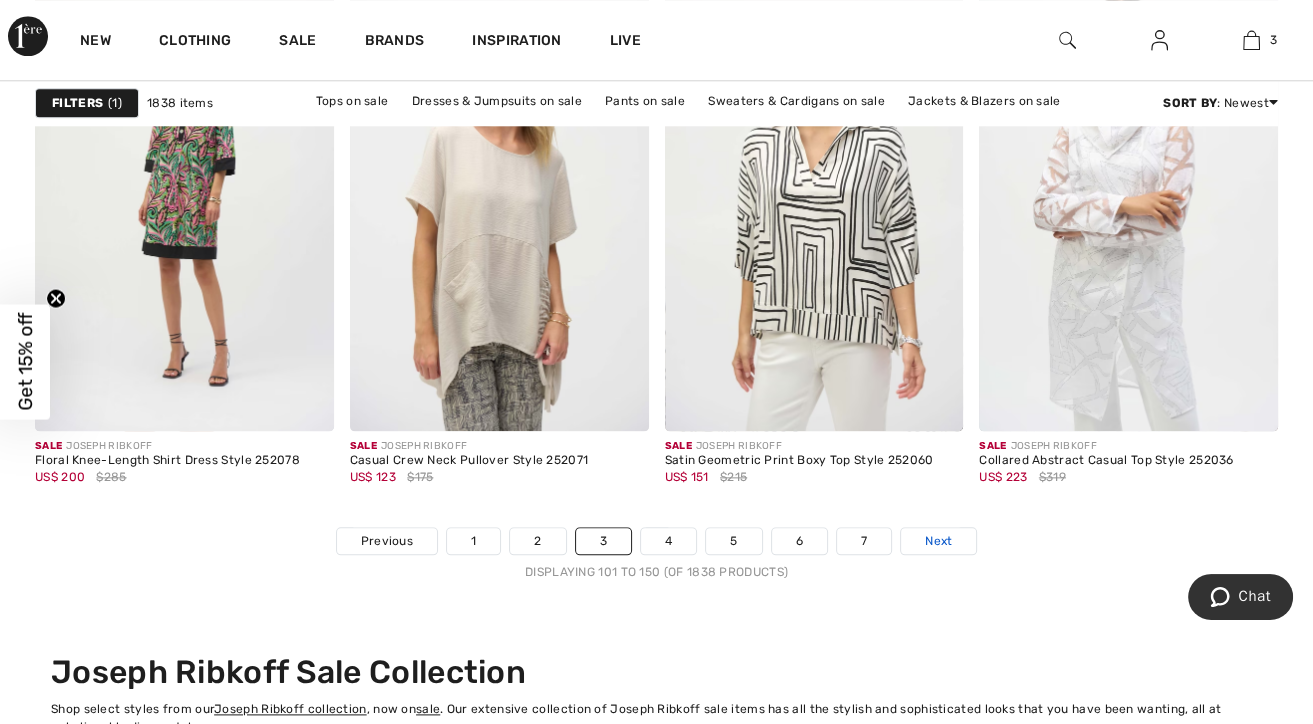 click on "Next" at bounding box center [938, 541] 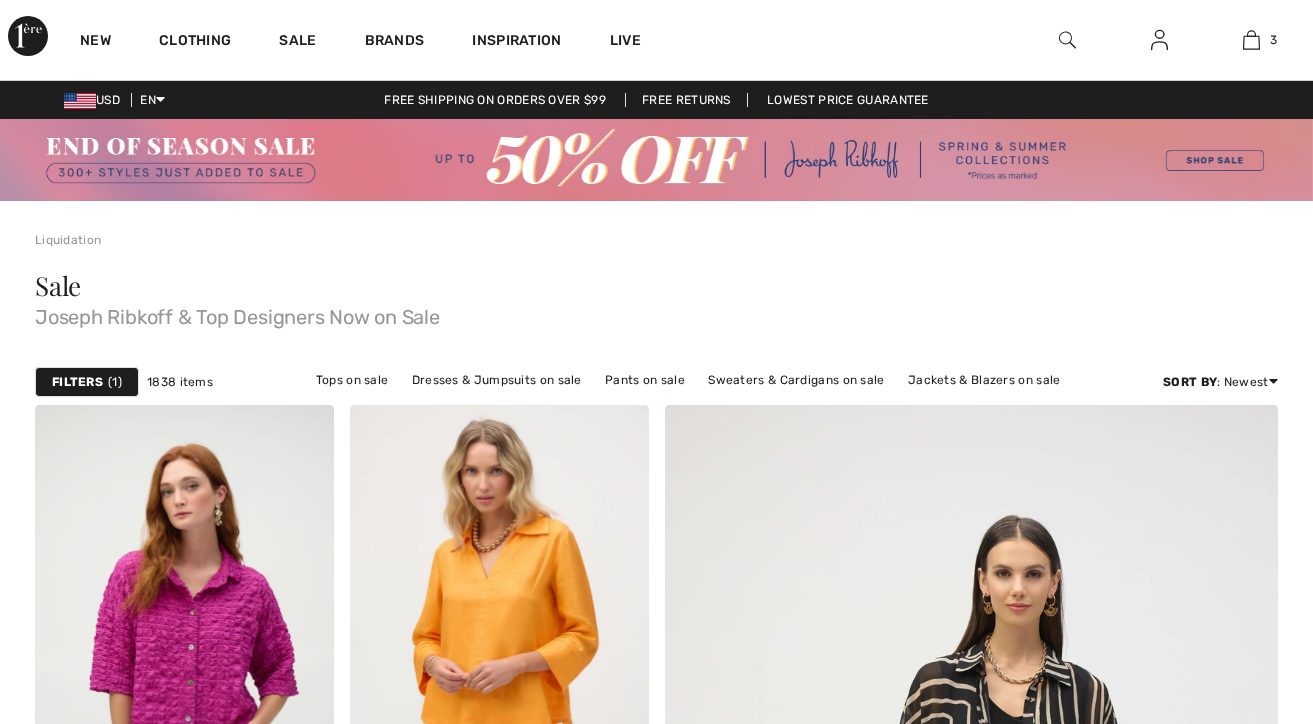 scroll, scrollTop: 0, scrollLeft: 0, axis: both 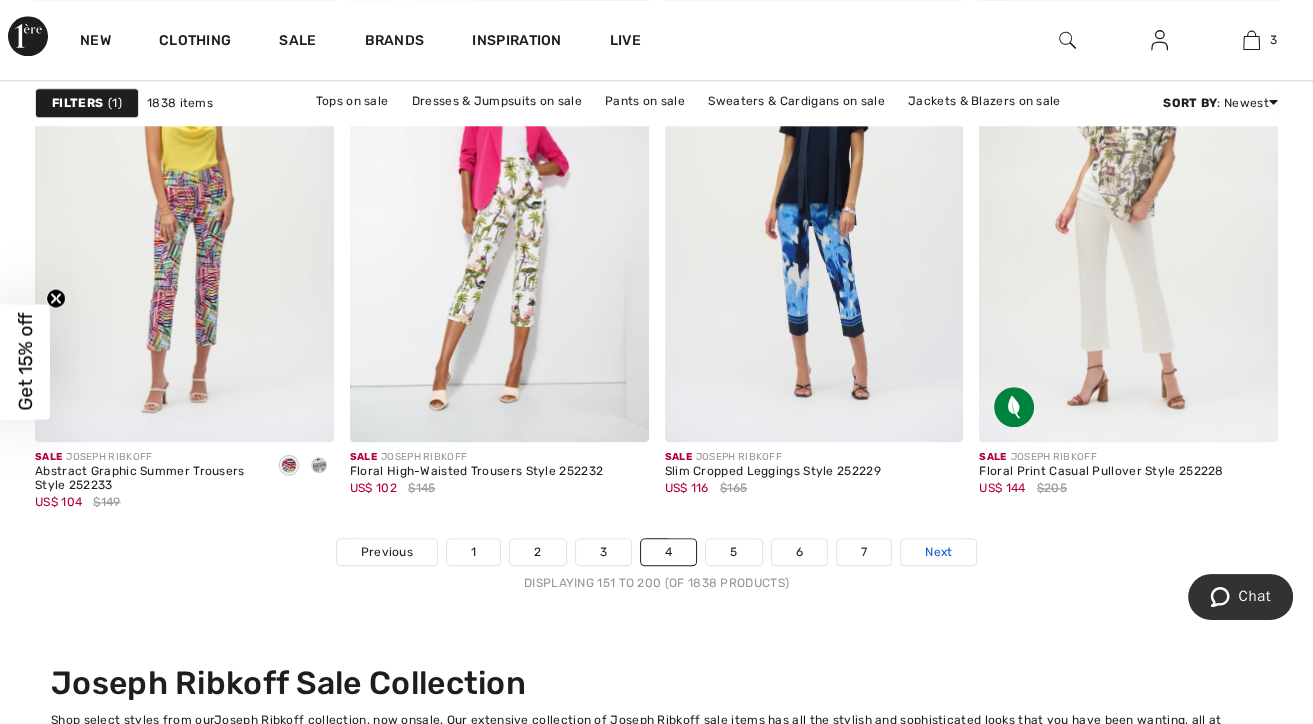 click on "Next" at bounding box center (938, 552) 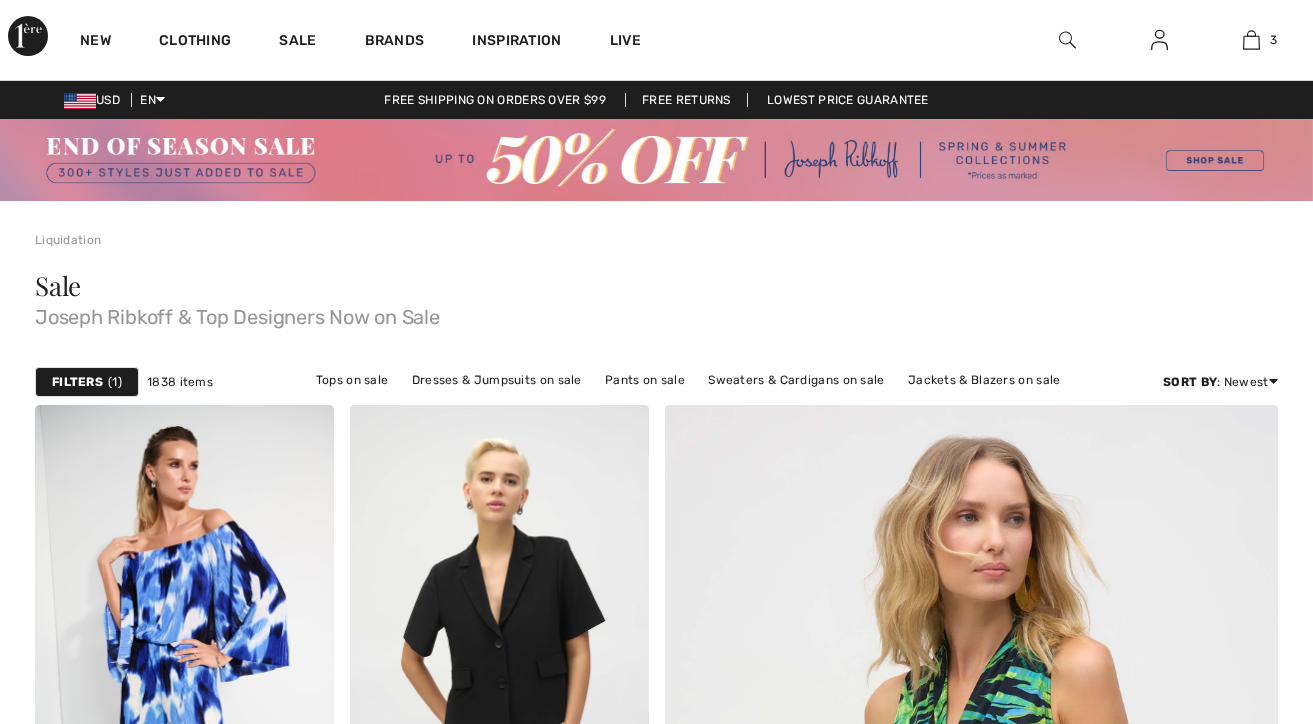 scroll, scrollTop: 0, scrollLeft: 0, axis: both 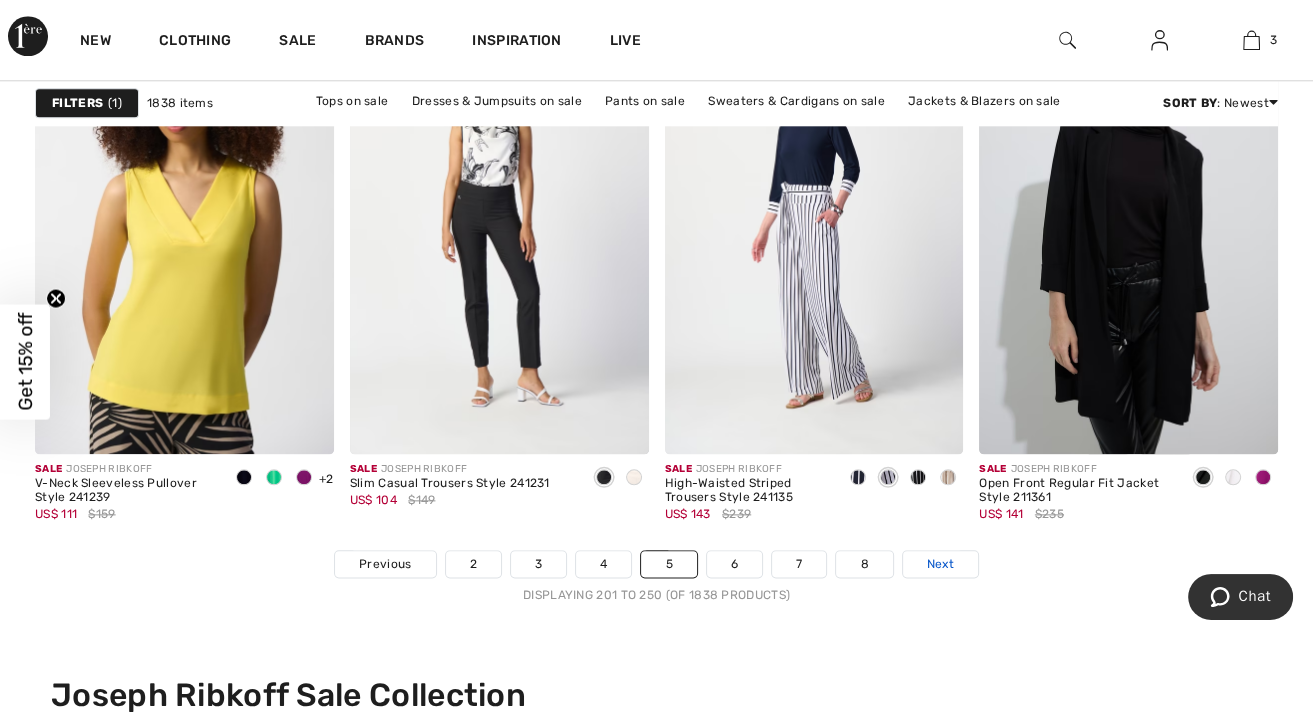 click on "Next" at bounding box center [940, 564] 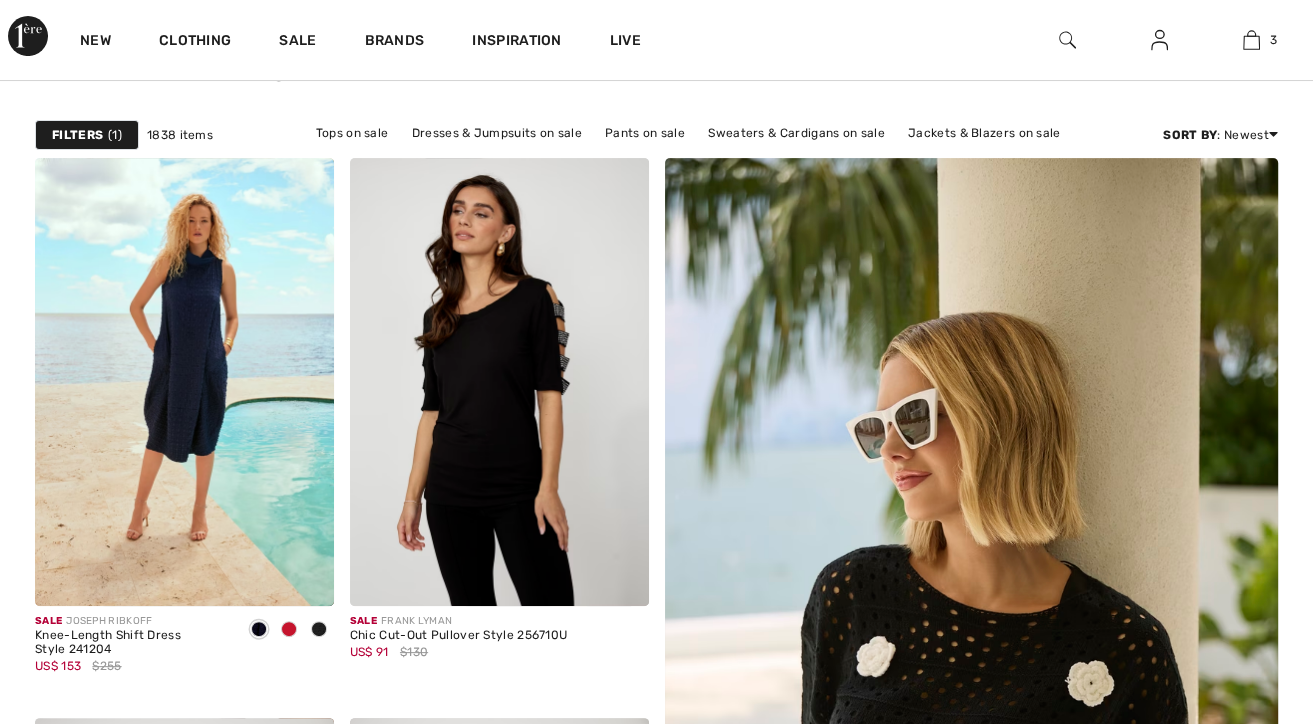 scroll, scrollTop: 0, scrollLeft: 0, axis: both 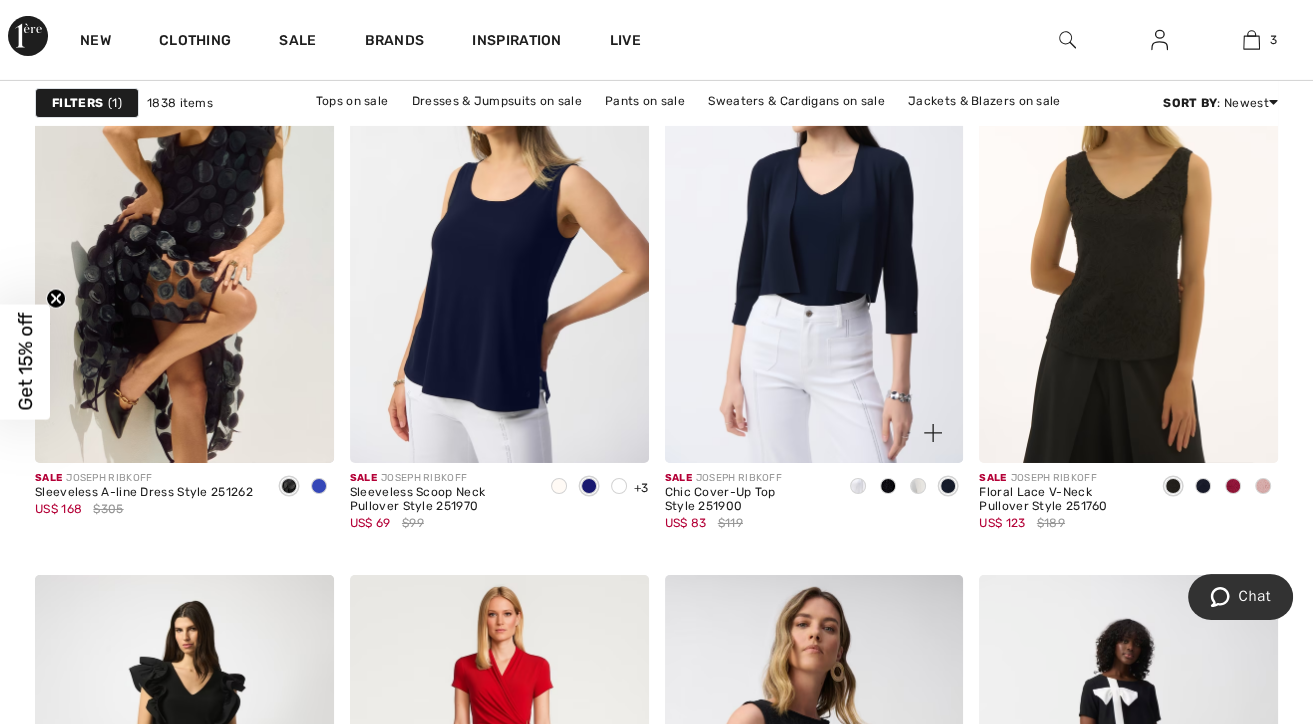 click at bounding box center [888, 486] 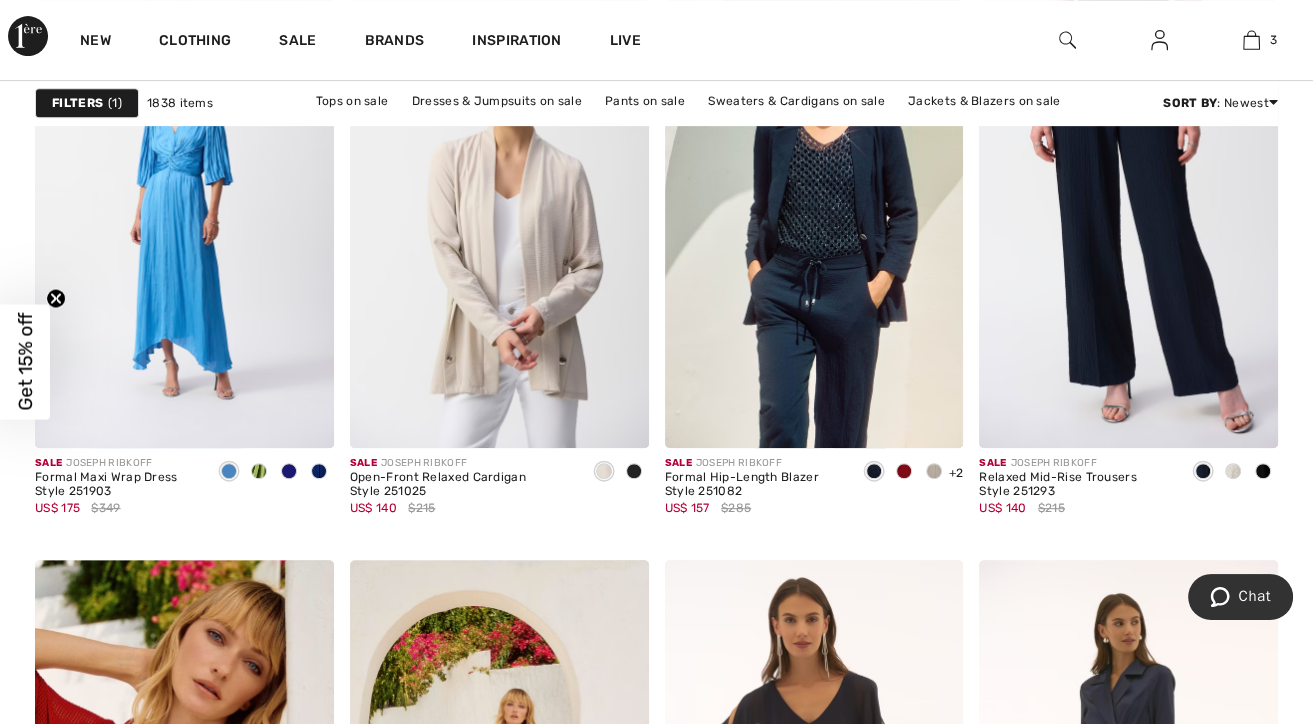 scroll, scrollTop: 7301, scrollLeft: 0, axis: vertical 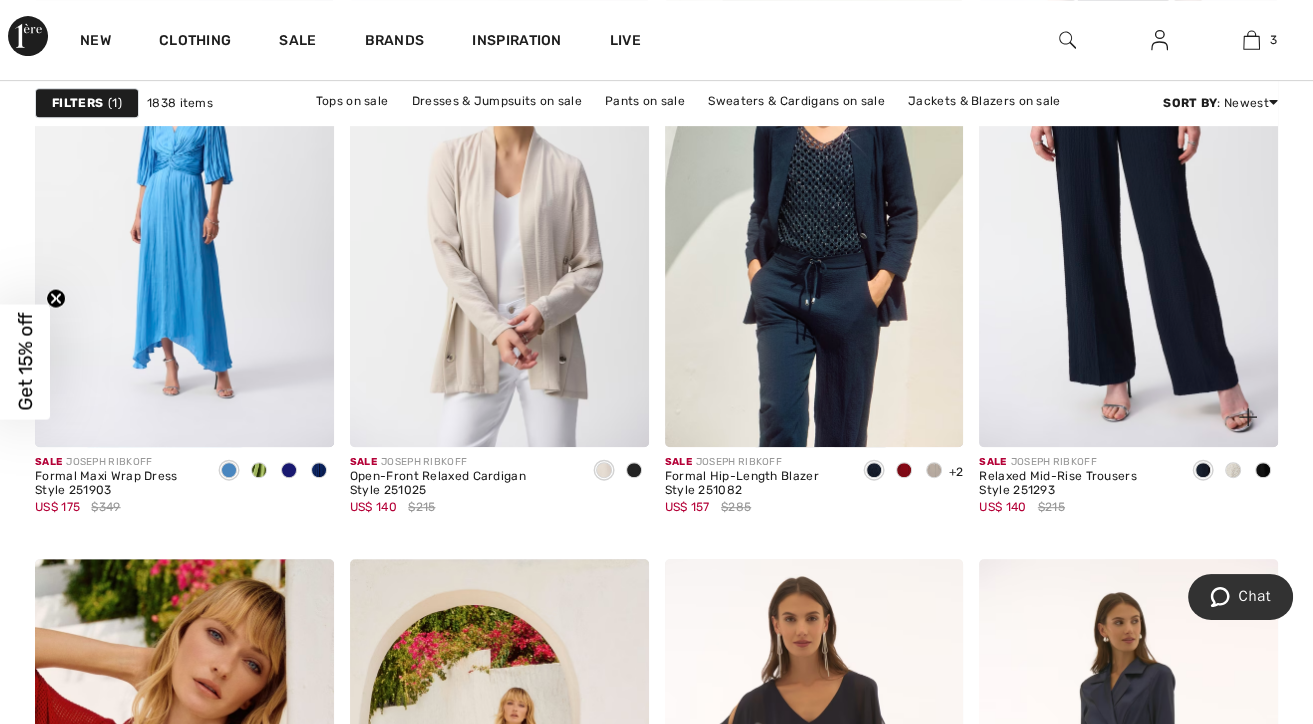 click at bounding box center (1263, 470) 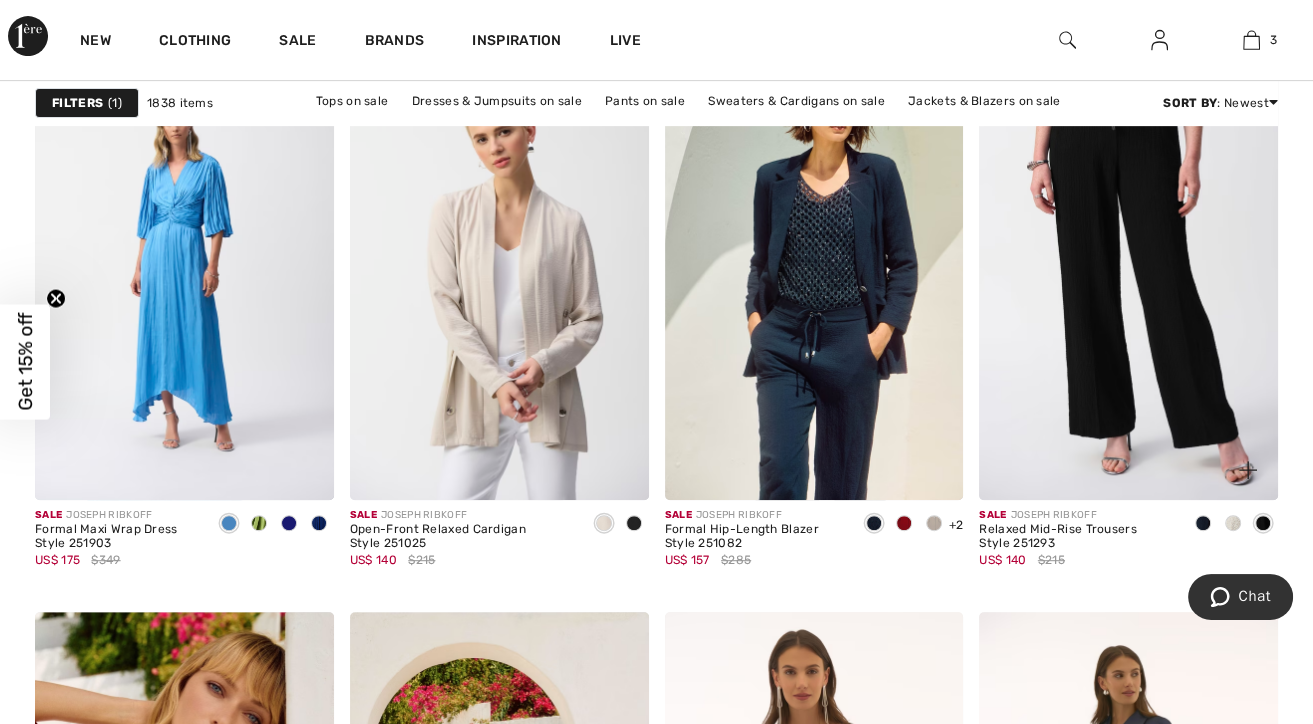 scroll, scrollTop: 7249, scrollLeft: 0, axis: vertical 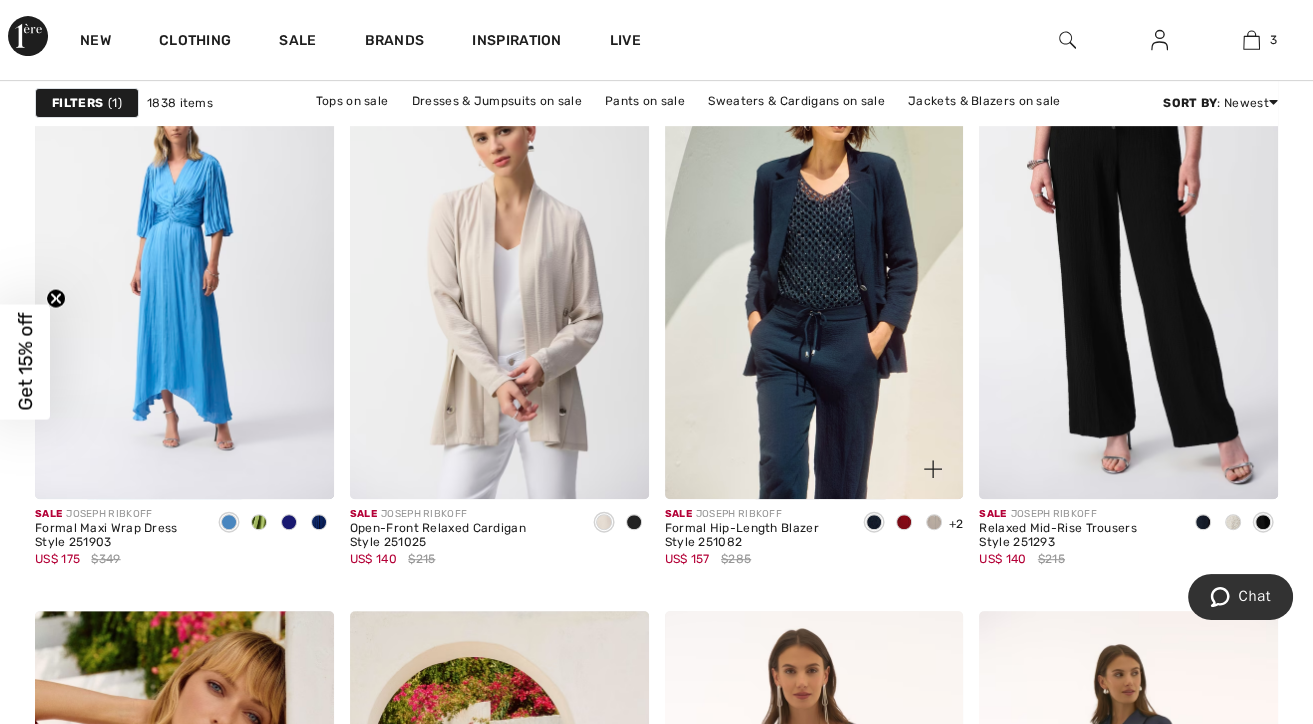 click at bounding box center (814, 275) 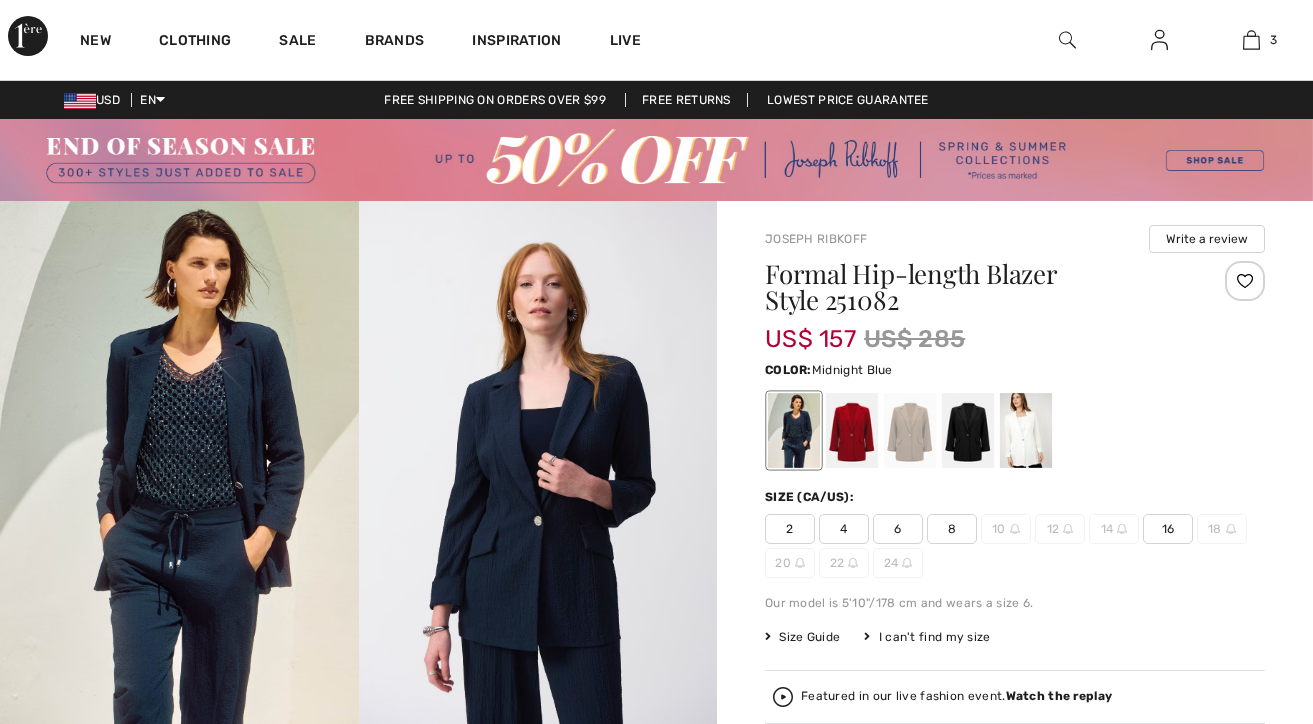 scroll, scrollTop: 174, scrollLeft: 0, axis: vertical 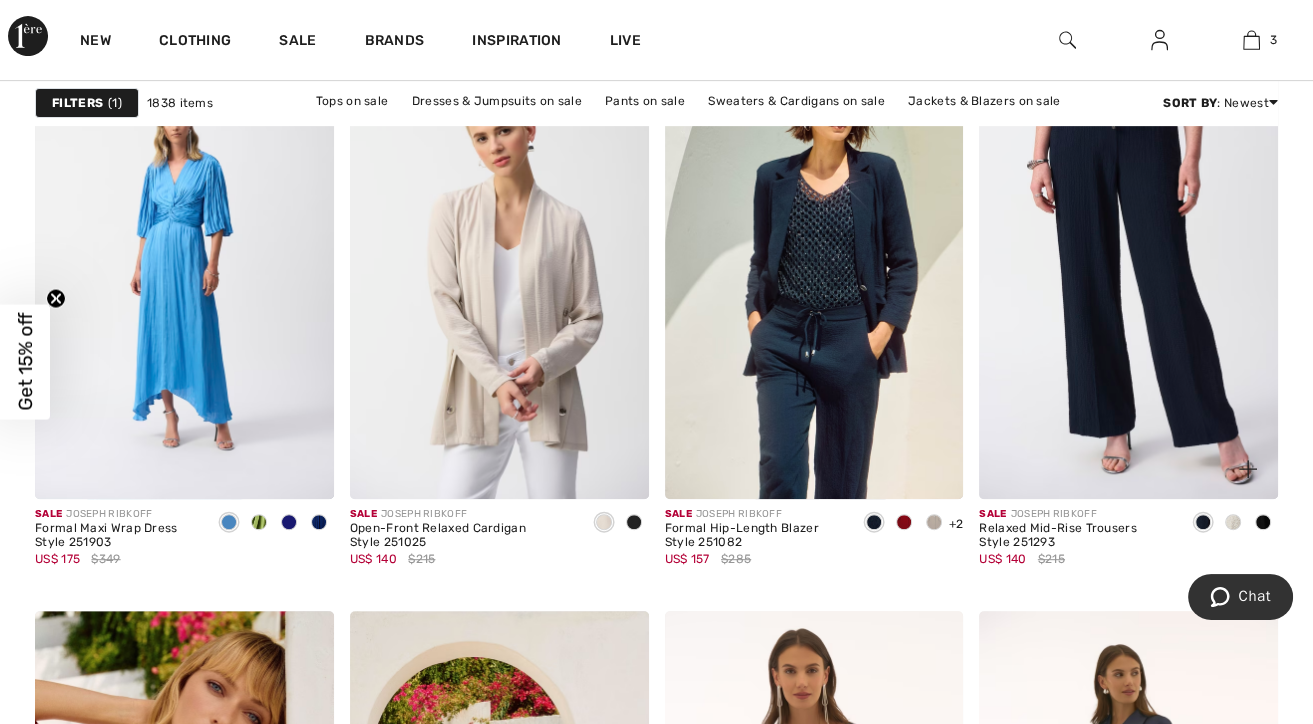 click at bounding box center [1233, 547] 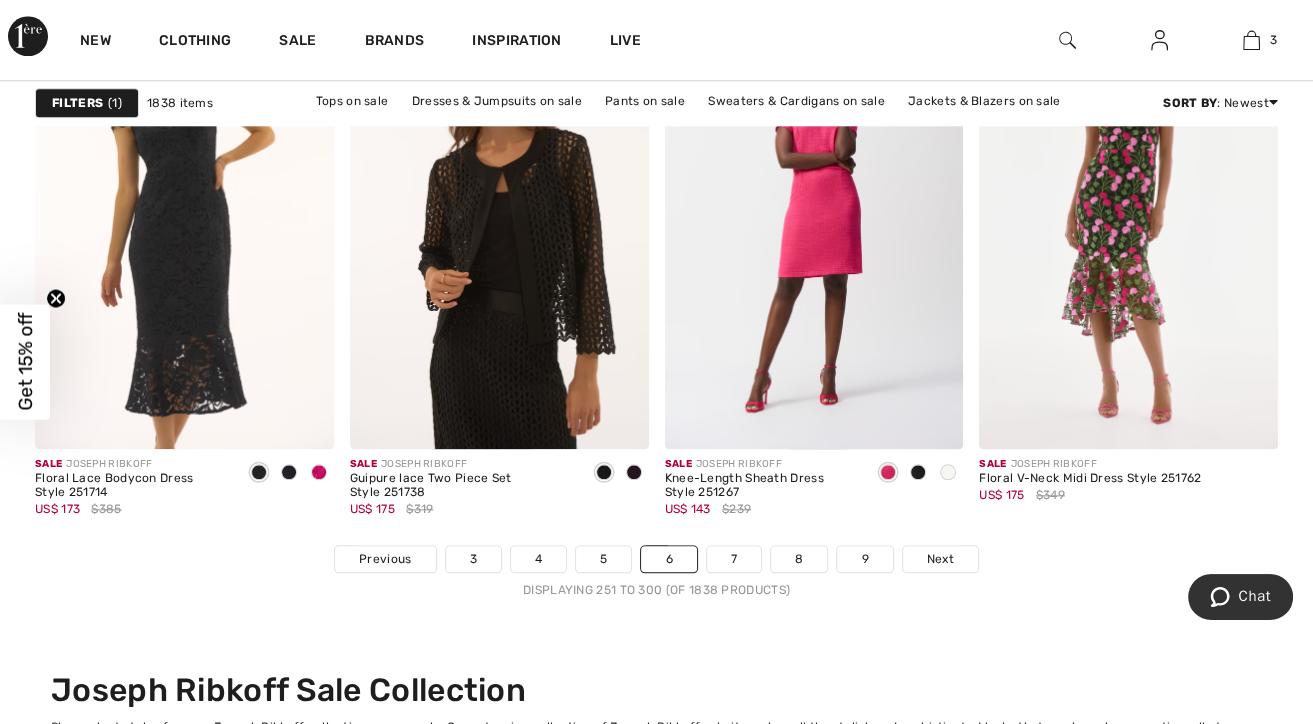 scroll, scrollTop: 8419, scrollLeft: 0, axis: vertical 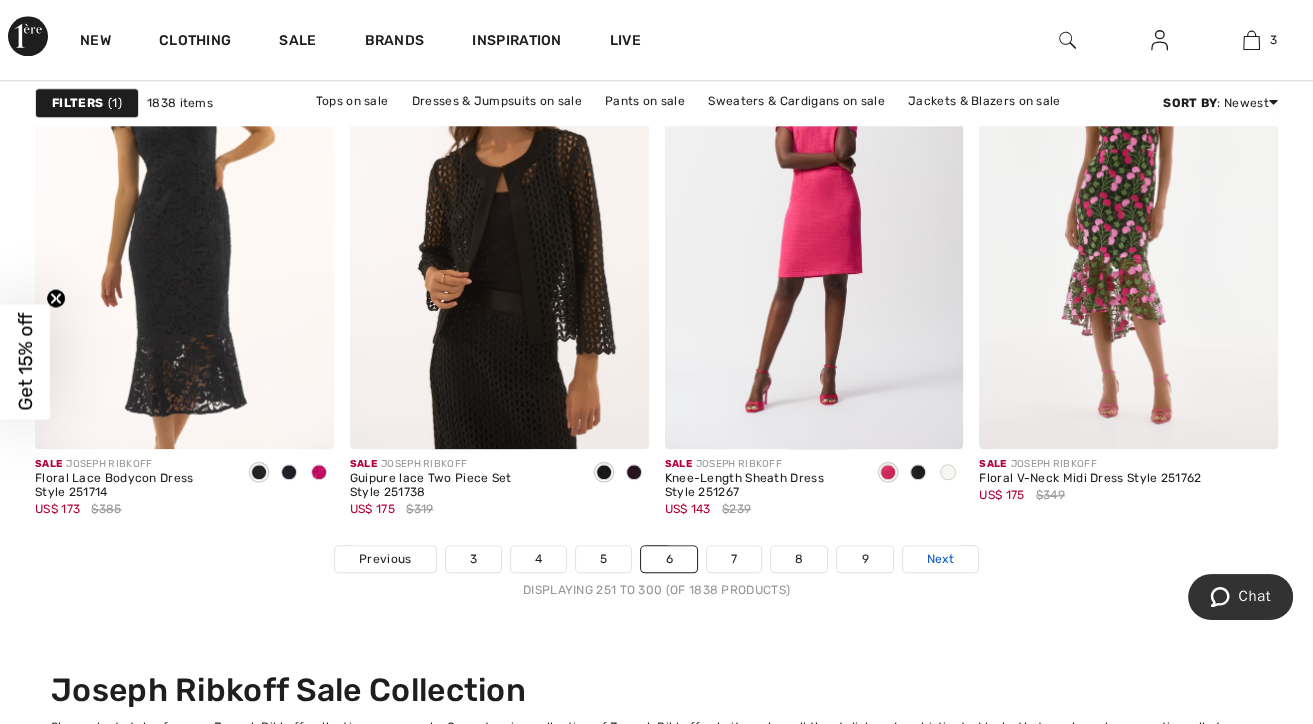 click on "Next" at bounding box center [940, 559] 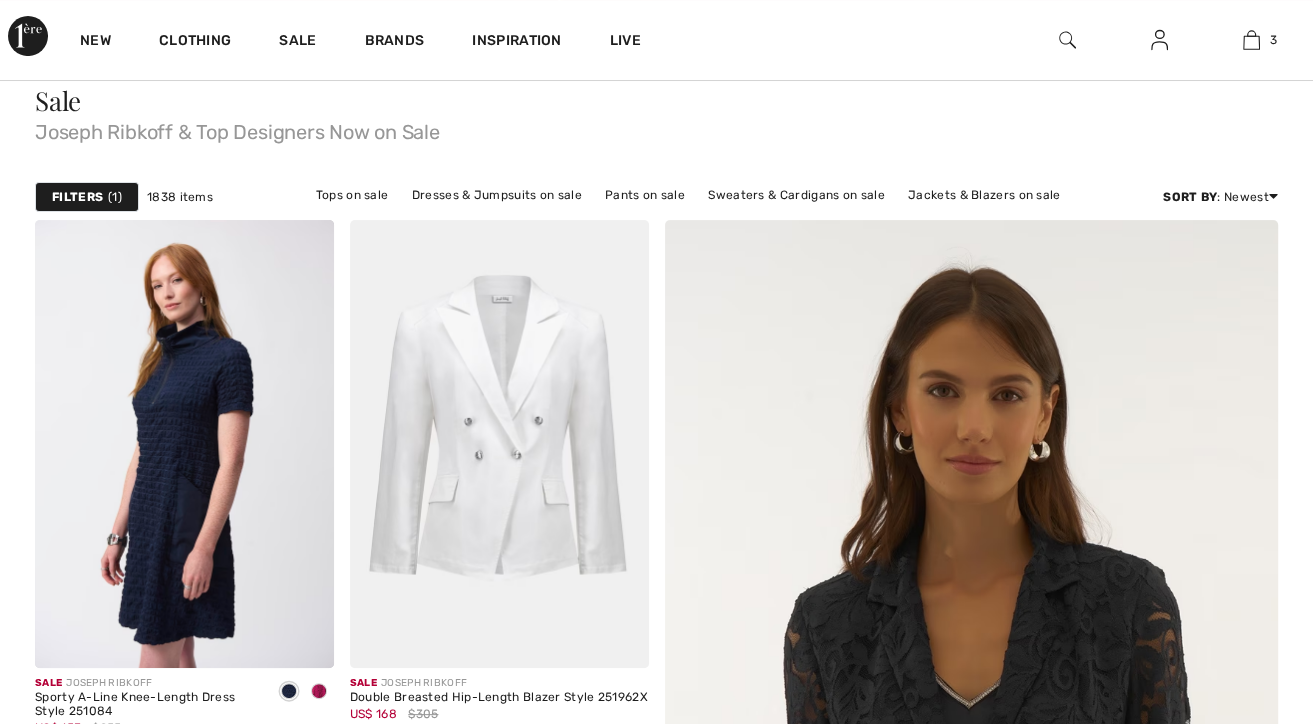 scroll, scrollTop: 226, scrollLeft: 0, axis: vertical 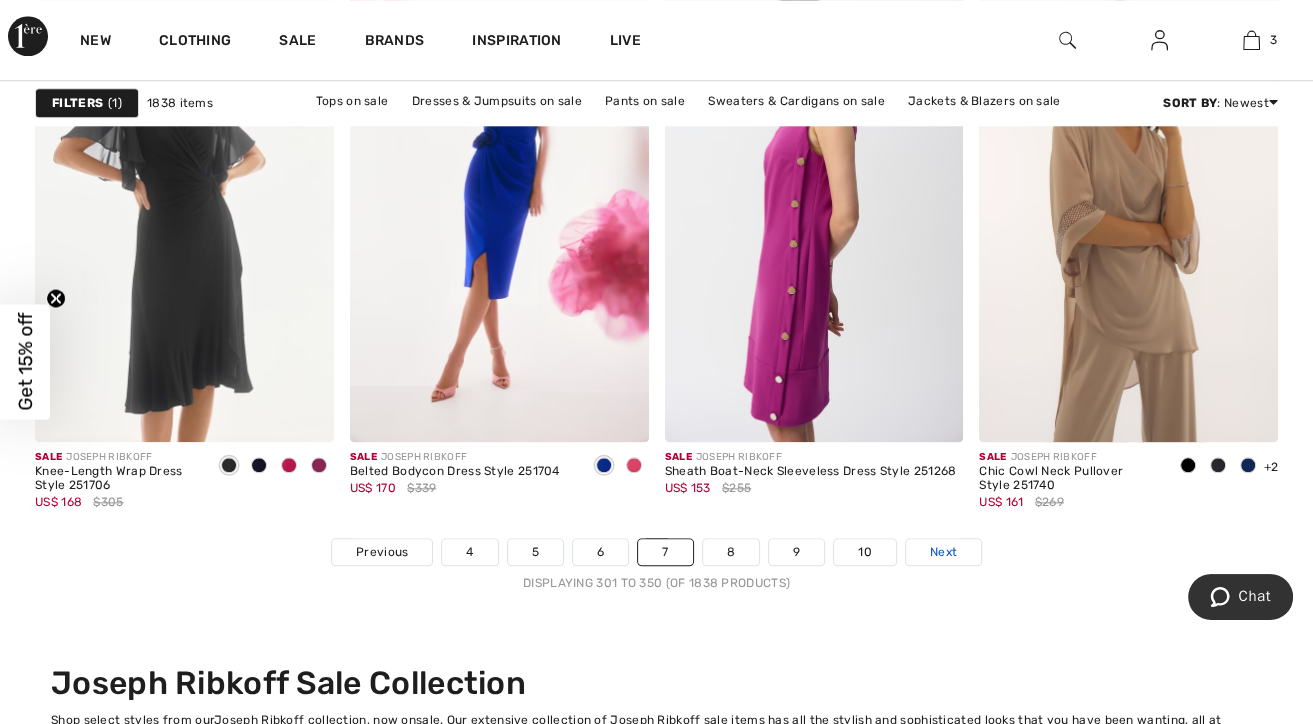 click on "Next" at bounding box center [943, 552] 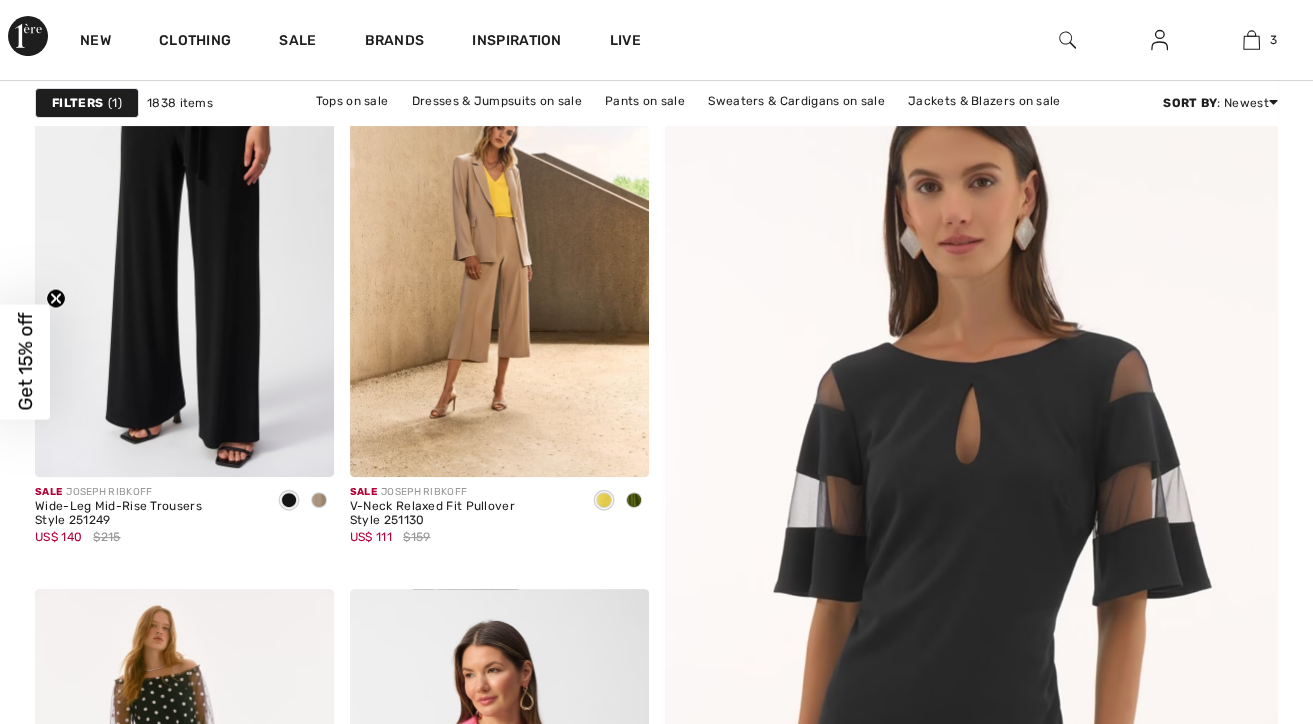 scroll, scrollTop: 0, scrollLeft: 0, axis: both 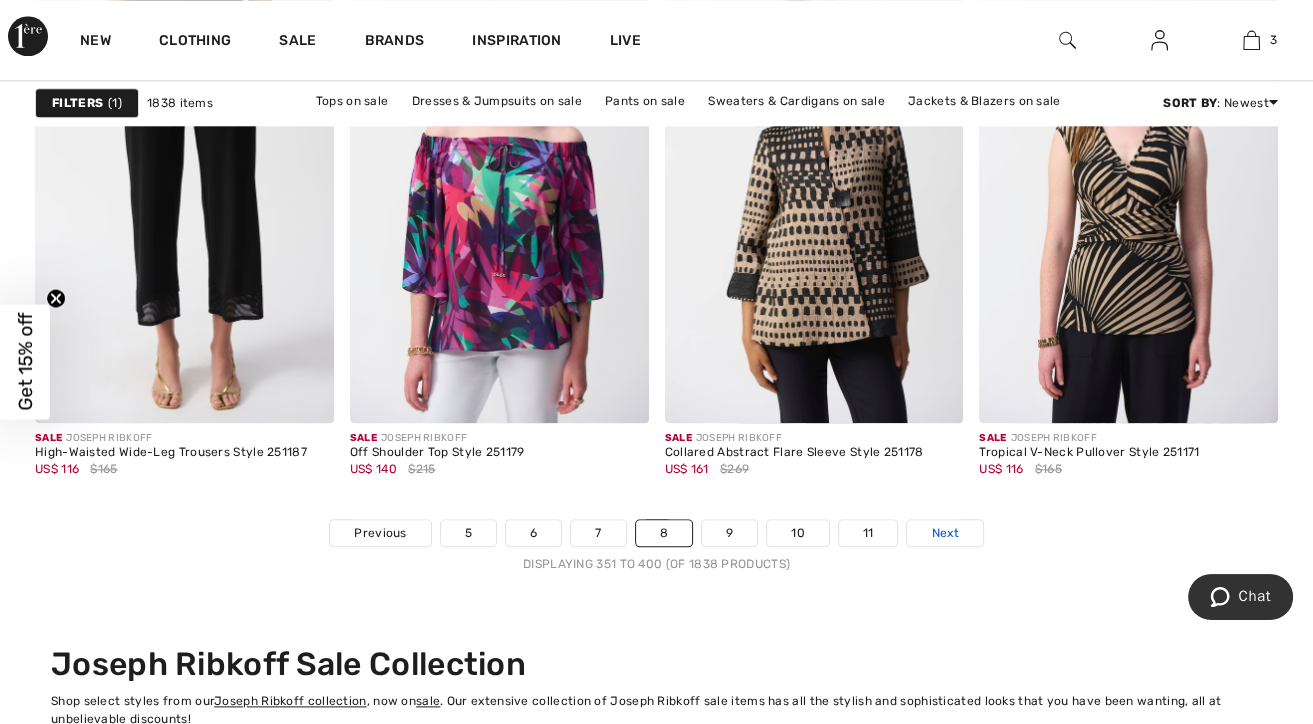 click on "Next" at bounding box center (944, 533) 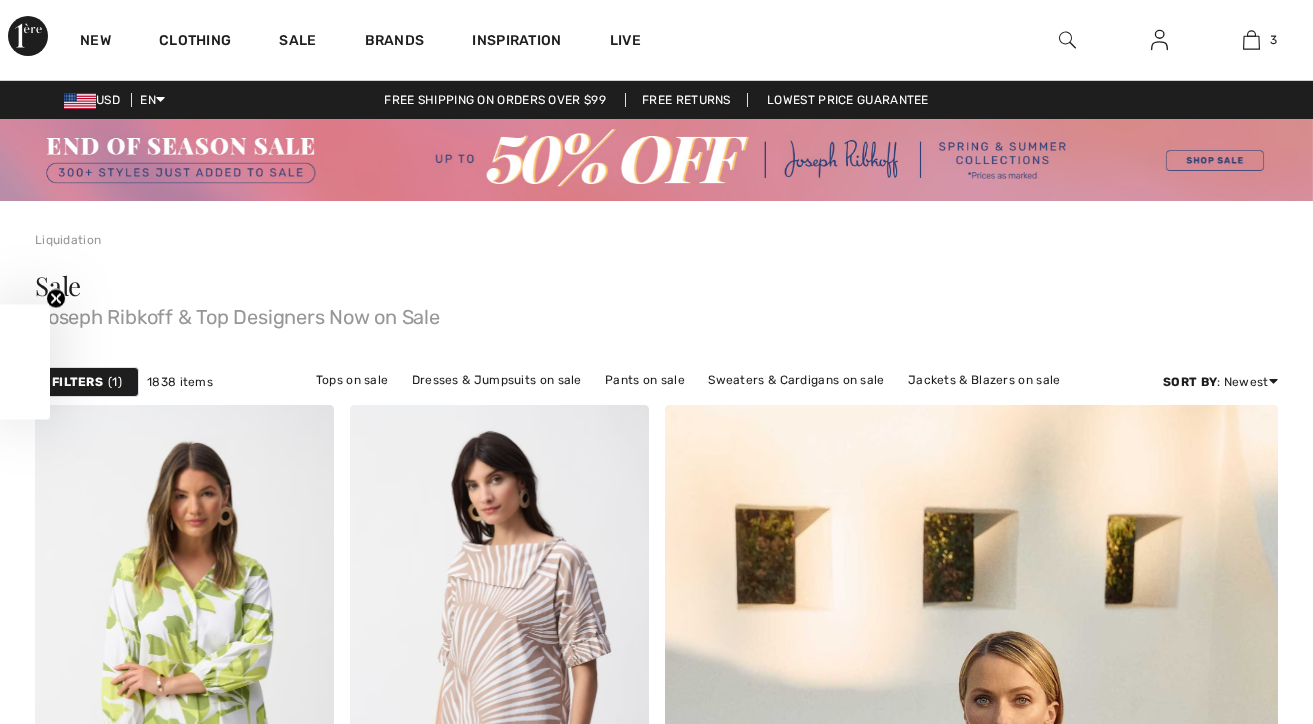 scroll, scrollTop: 414, scrollLeft: 0, axis: vertical 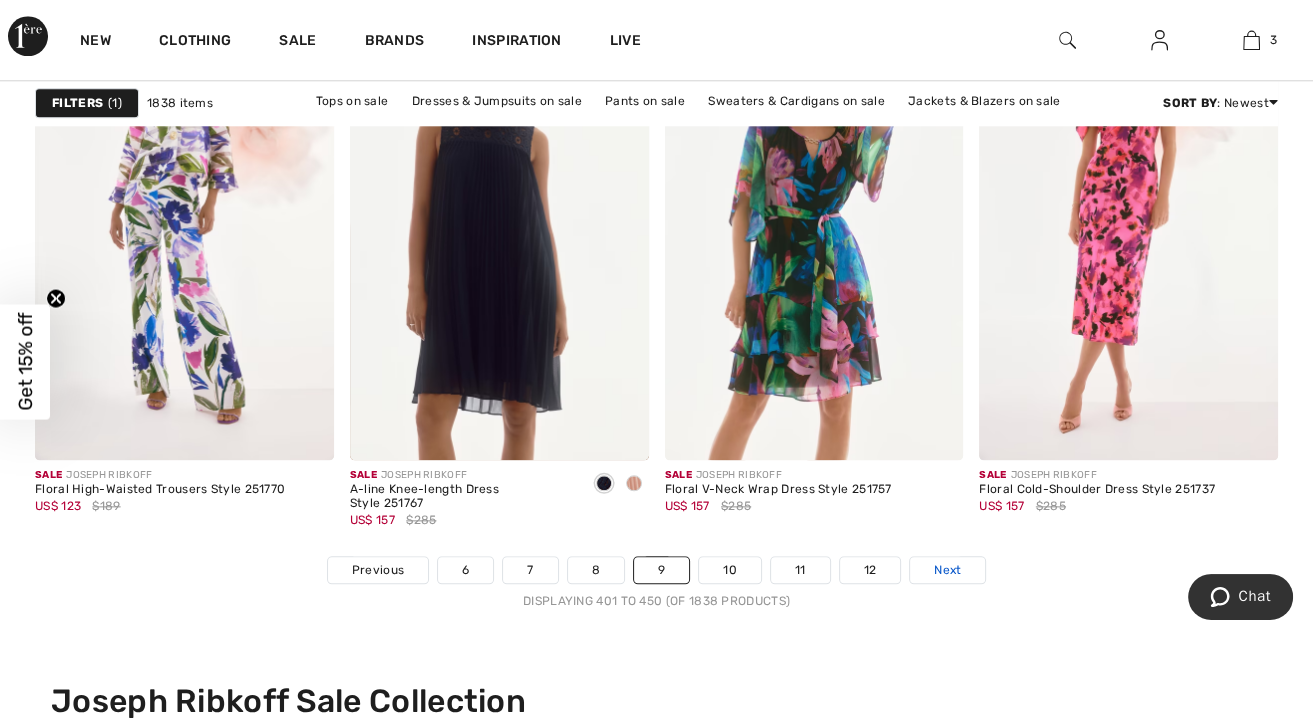 click on "Next" at bounding box center (947, 570) 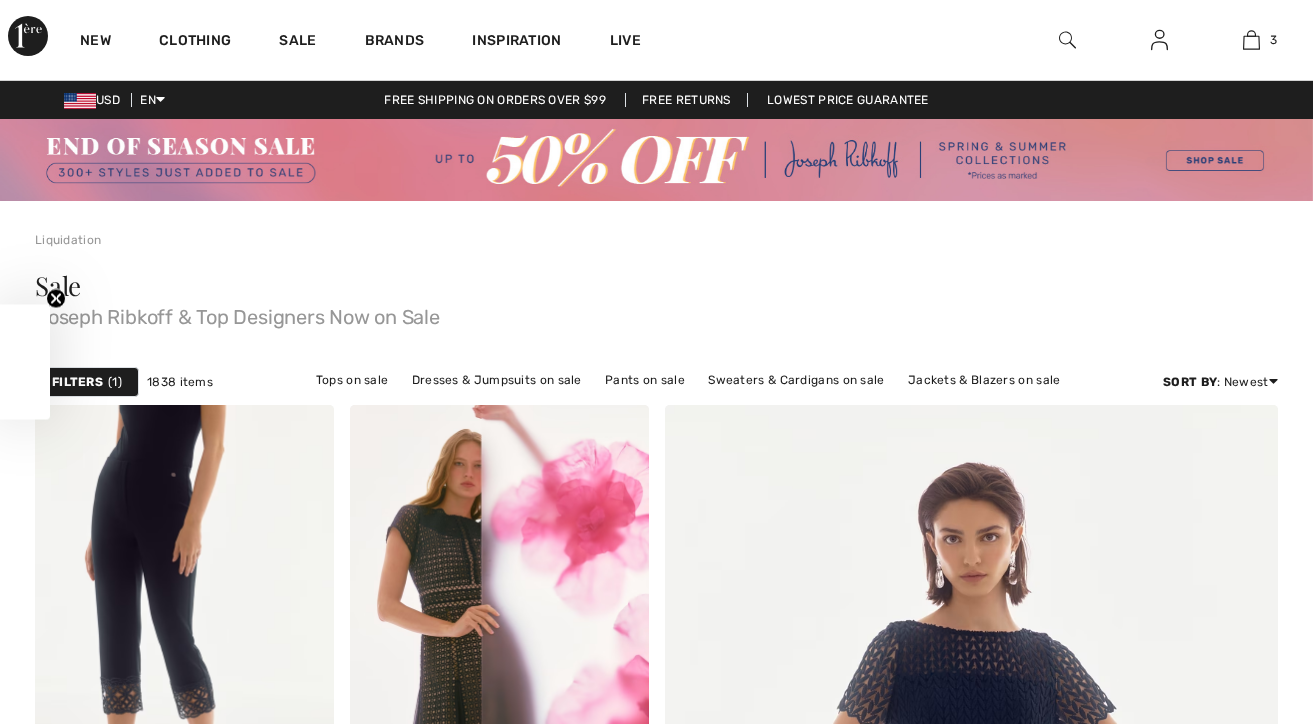 scroll, scrollTop: 422, scrollLeft: 0, axis: vertical 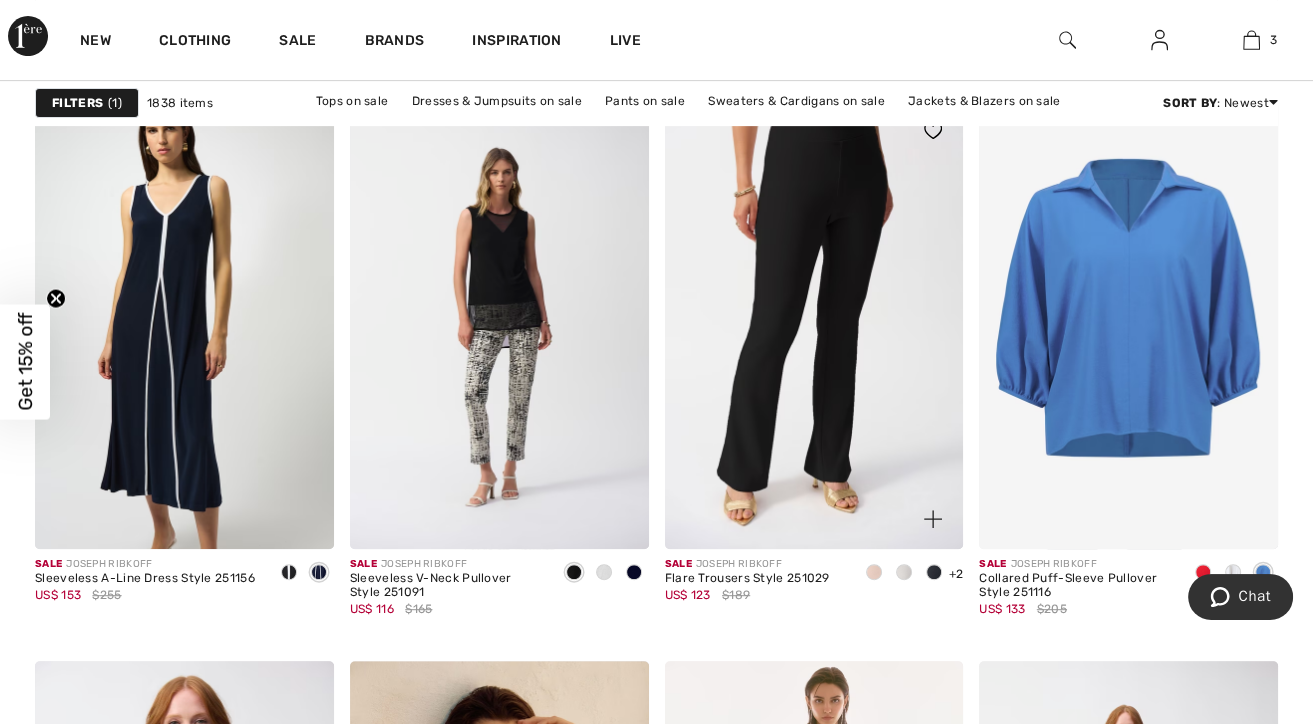 click at bounding box center [904, 572] 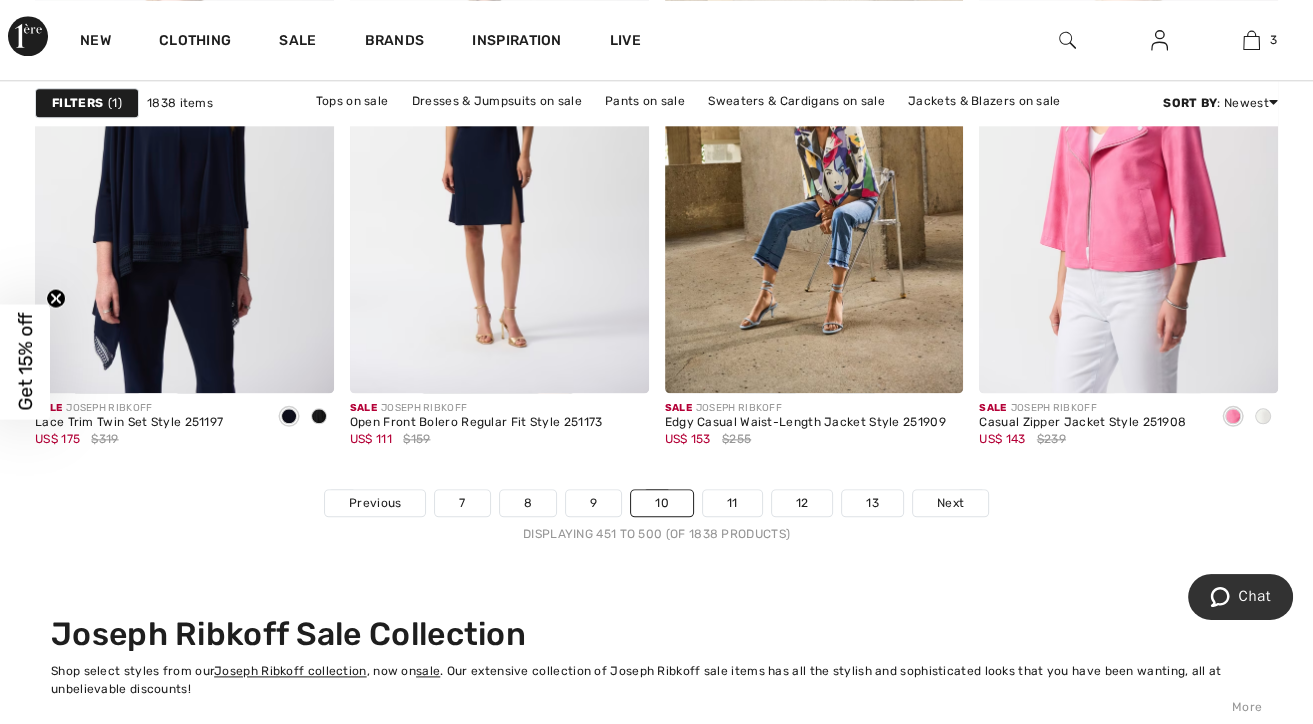scroll, scrollTop: 8476, scrollLeft: 0, axis: vertical 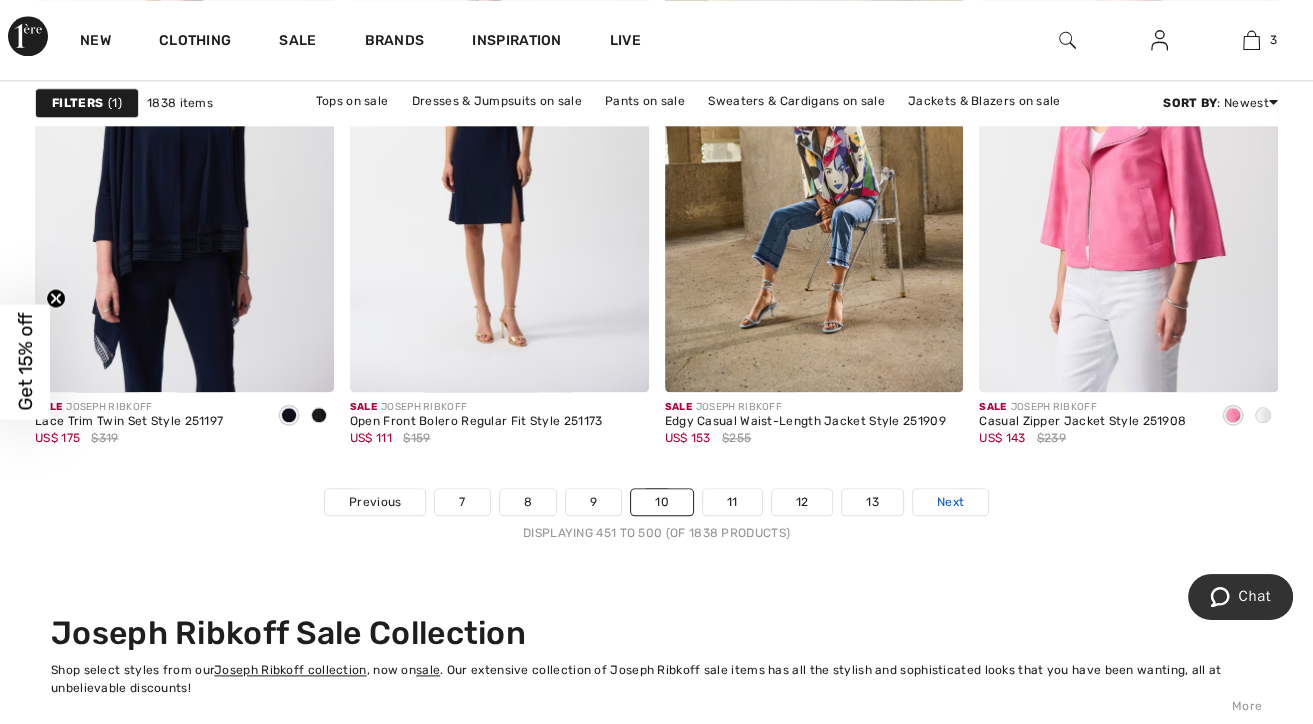 click on "Next" at bounding box center [950, 502] 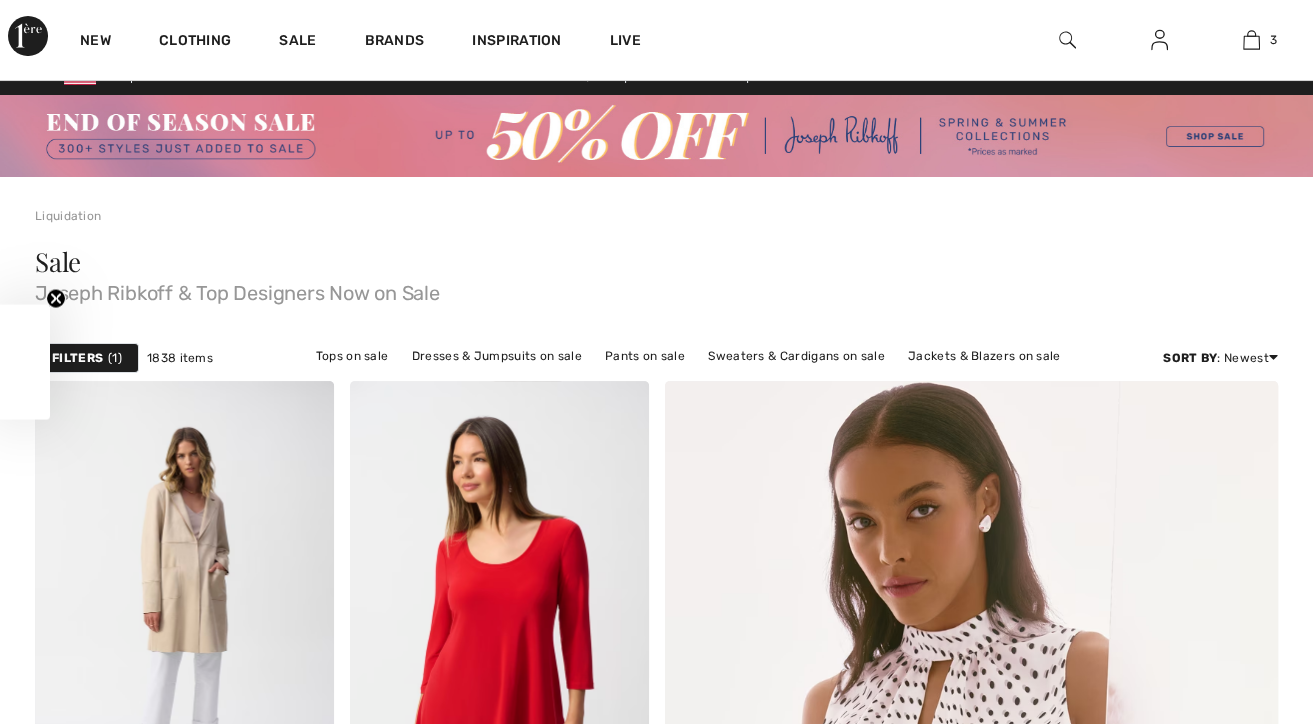 scroll, scrollTop: 339, scrollLeft: 0, axis: vertical 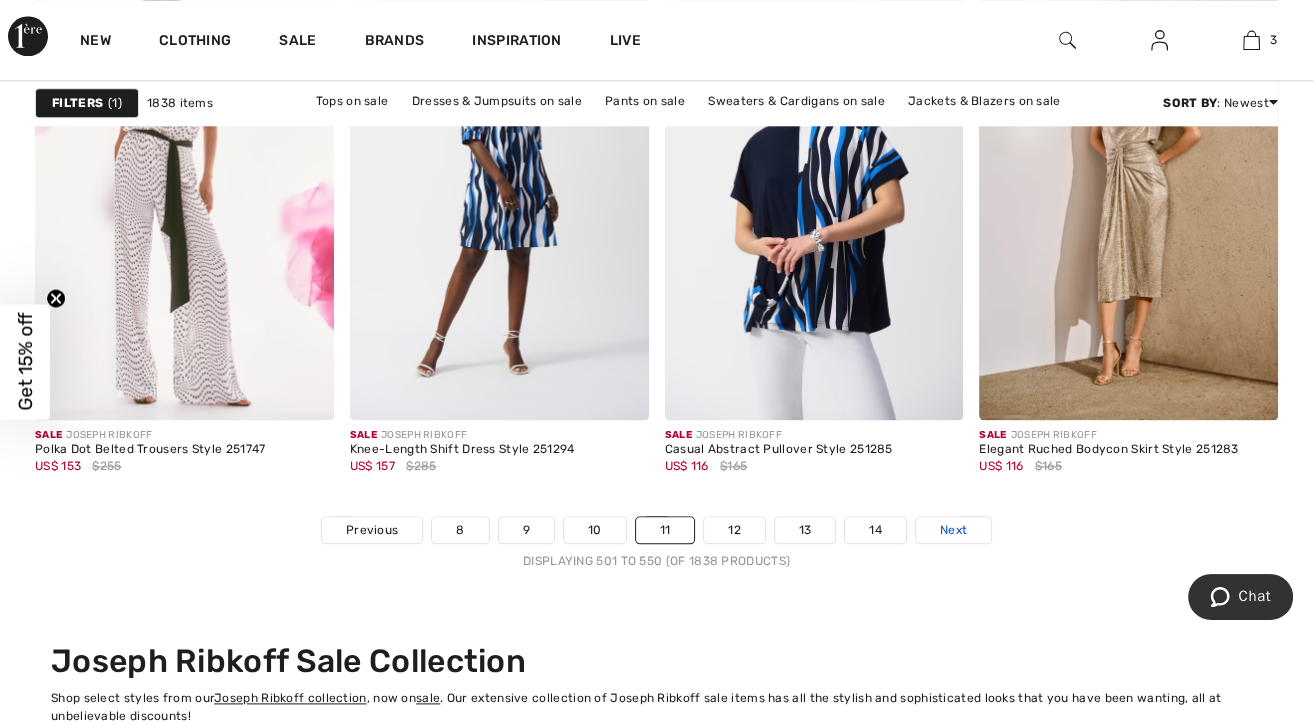 click on "Next" at bounding box center [953, 530] 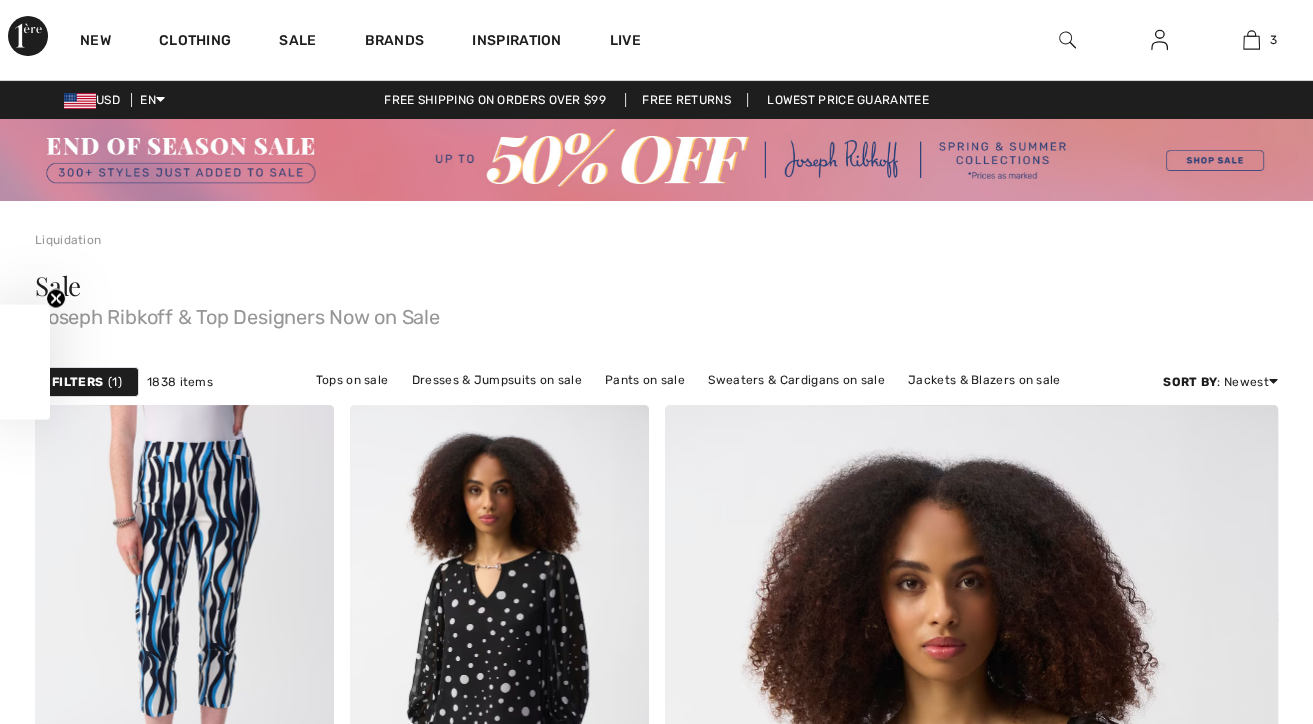 scroll, scrollTop: 334, scrollLeft: 0, axis: vertical 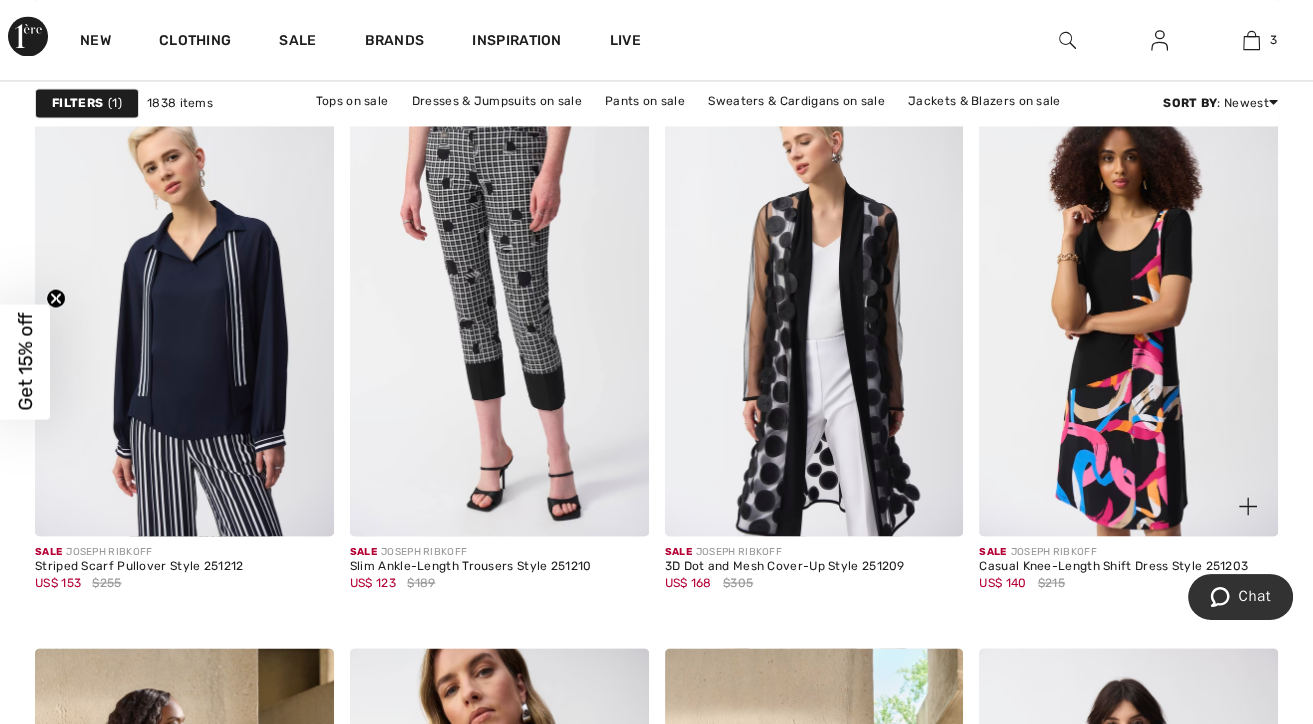 click at bounding box center [1128, 312] 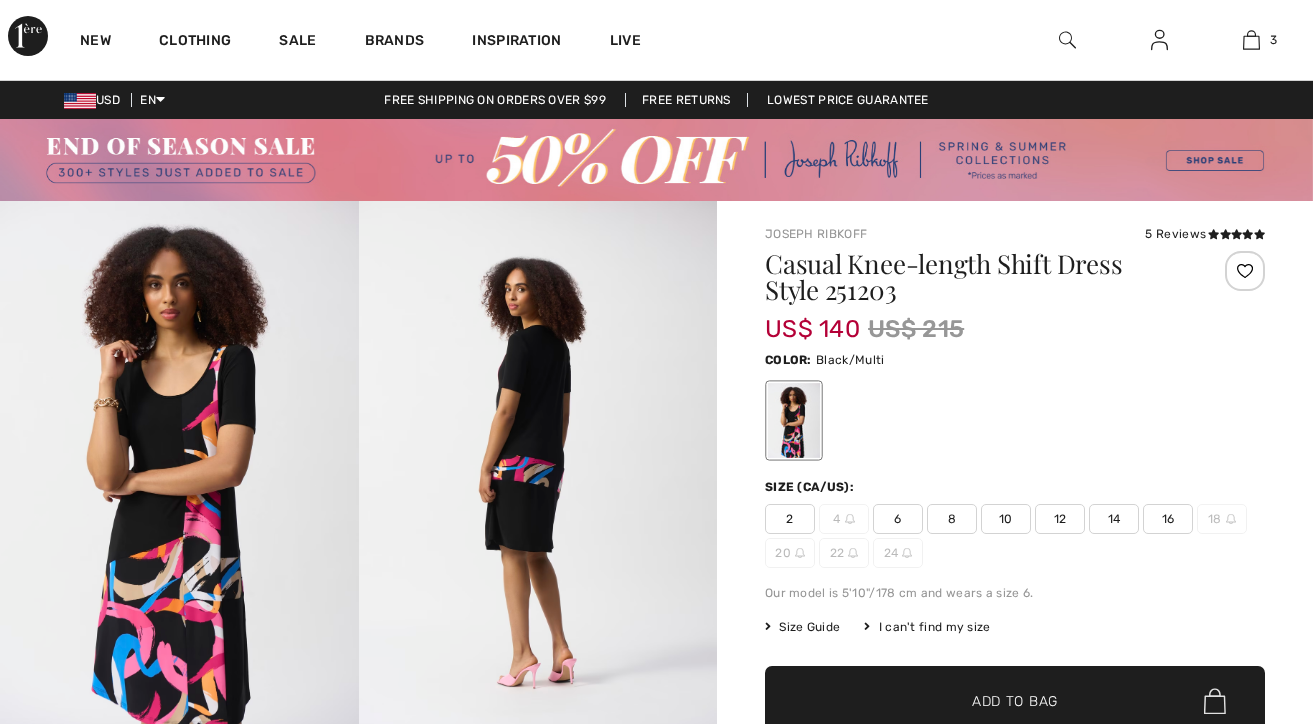 scroll, scrollTop: 0, scrollLeft: 0, axis: both 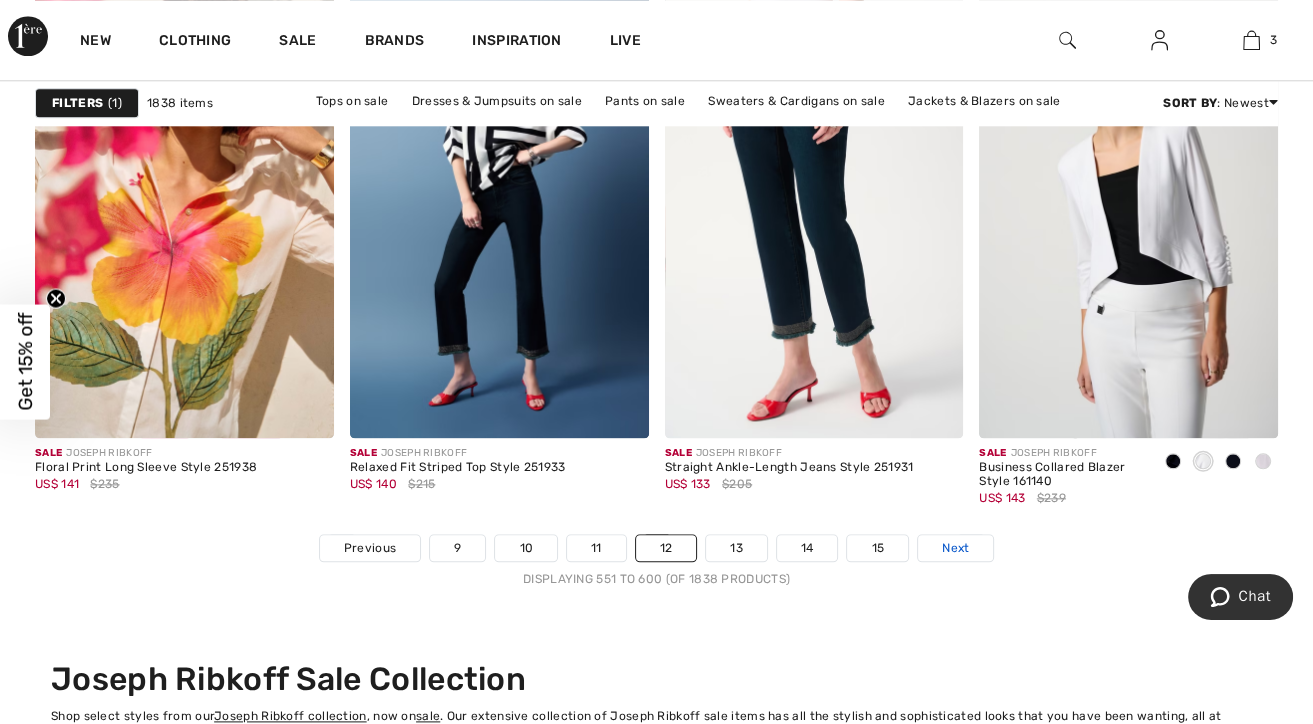 click on "Next" at bounding box center [955, 548] 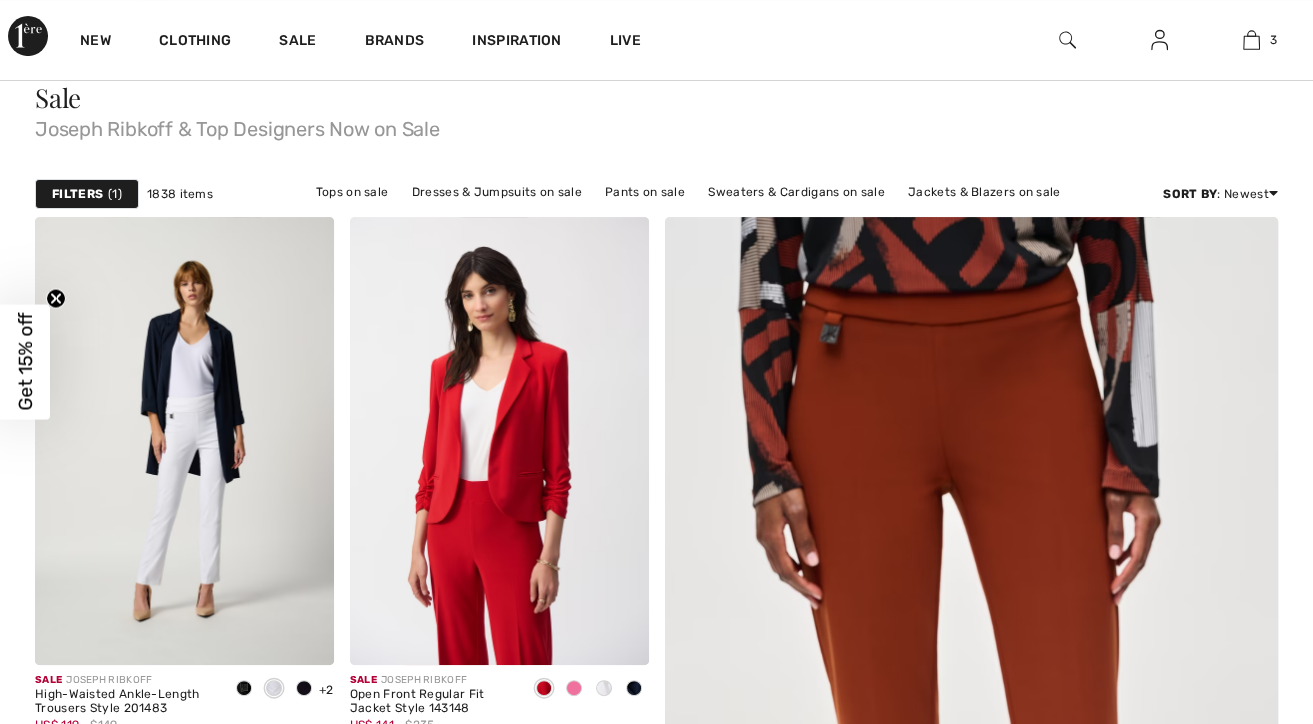 scroll, scrollTop: 194, scrollLeft: 0, axis: vertical 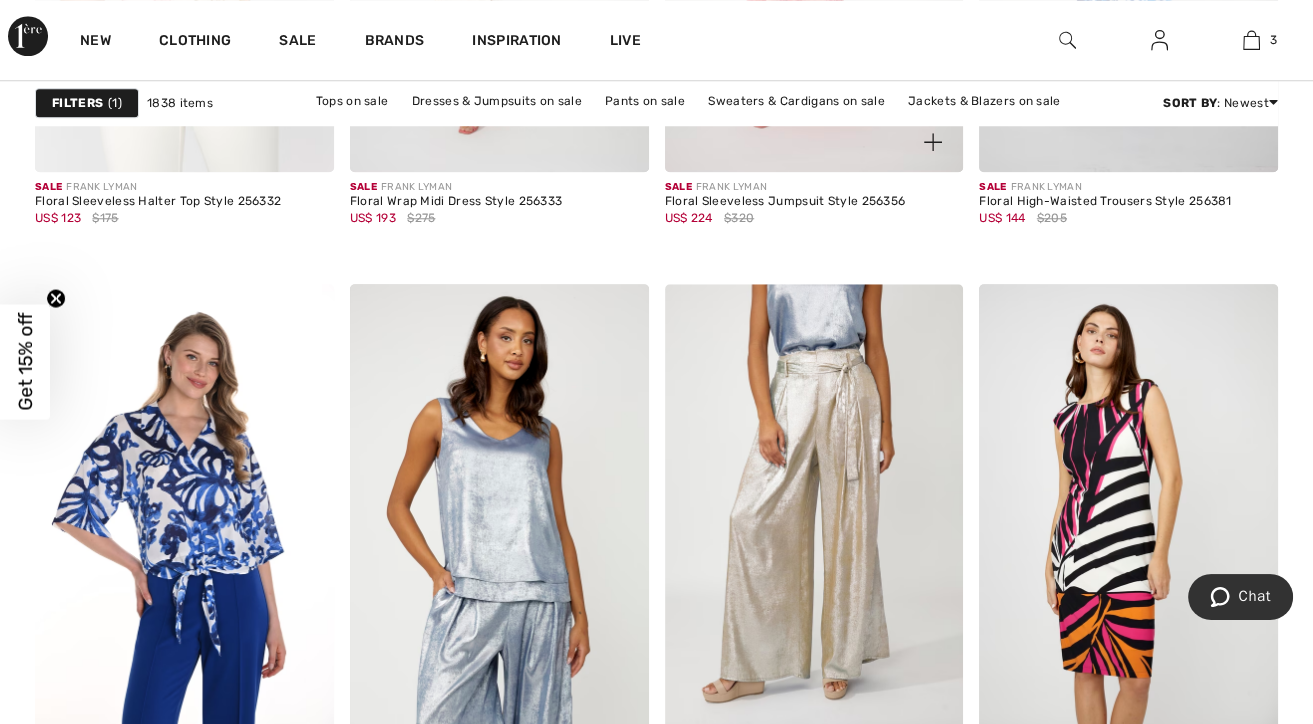 click on "Sale FRANK LYMAN
Floral Sleeveless Jumpsuit Style 256356
US$ 224
$320" at bounding box center [814, 220] 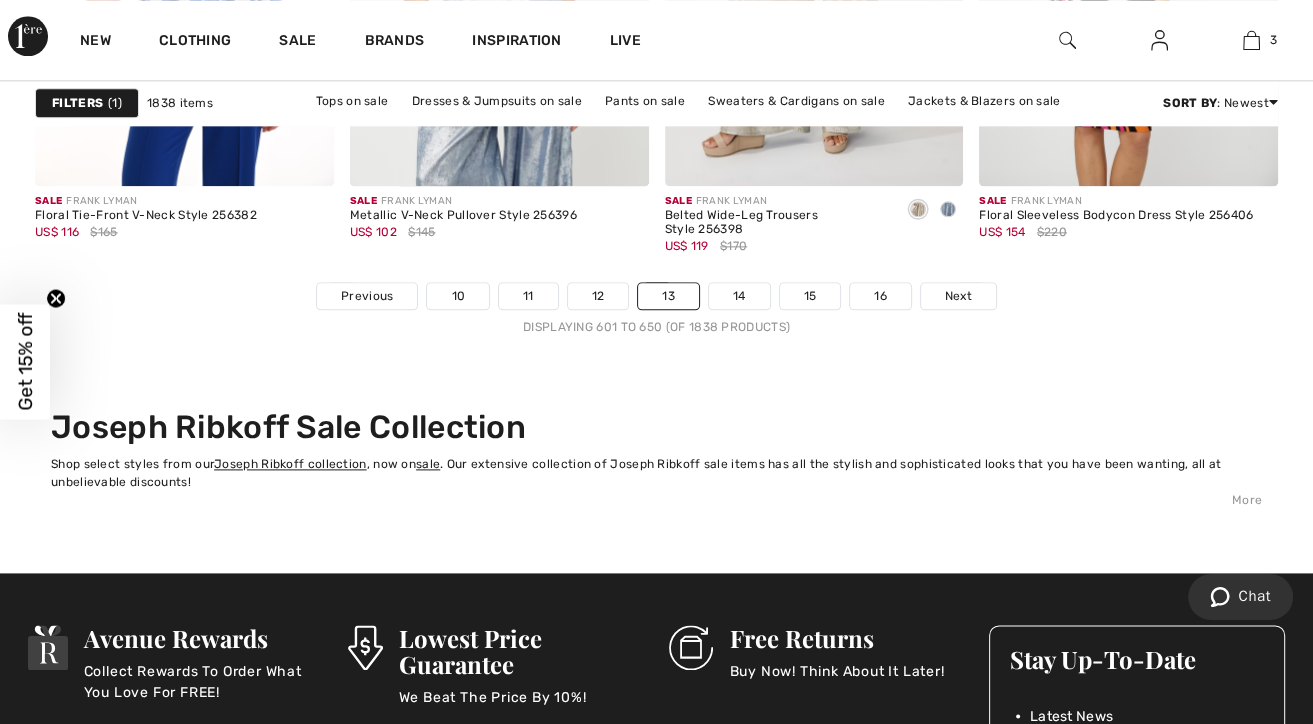 scroll, scrollTop: 8678, scrollLeft: 0, axis: vertical 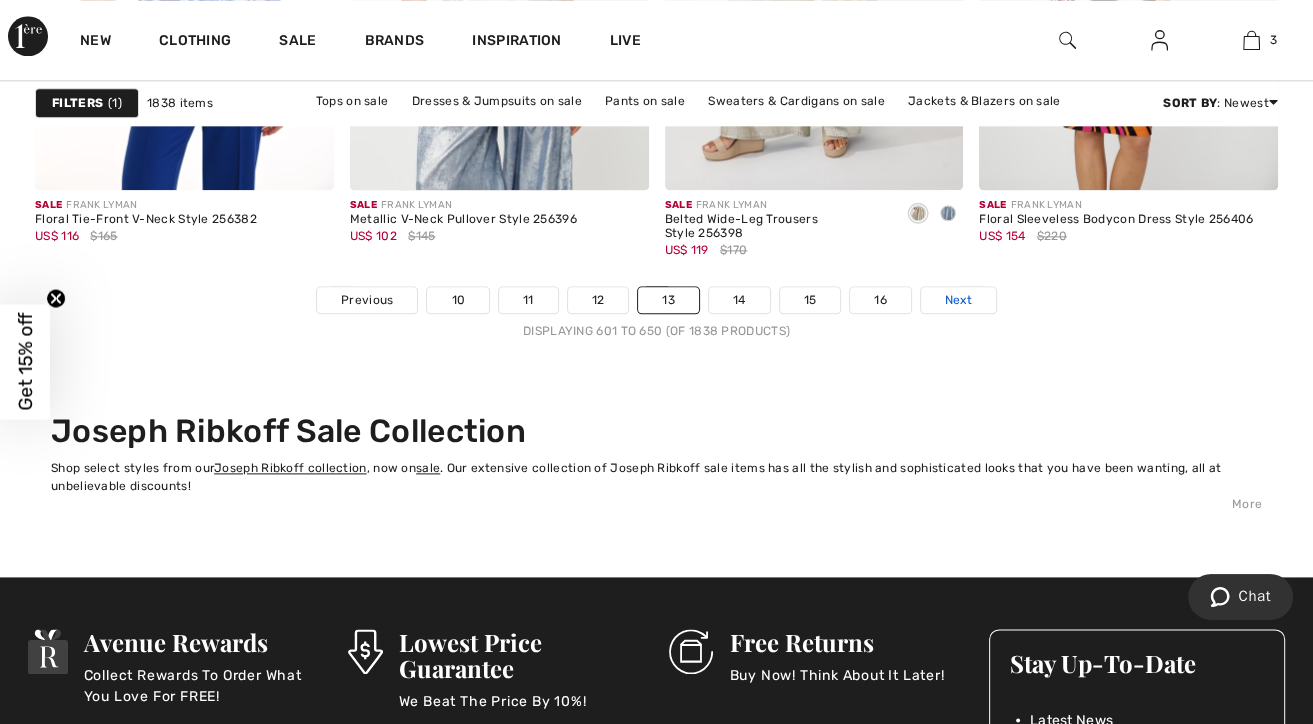 click on "Next" at bounding box center (958, 300) 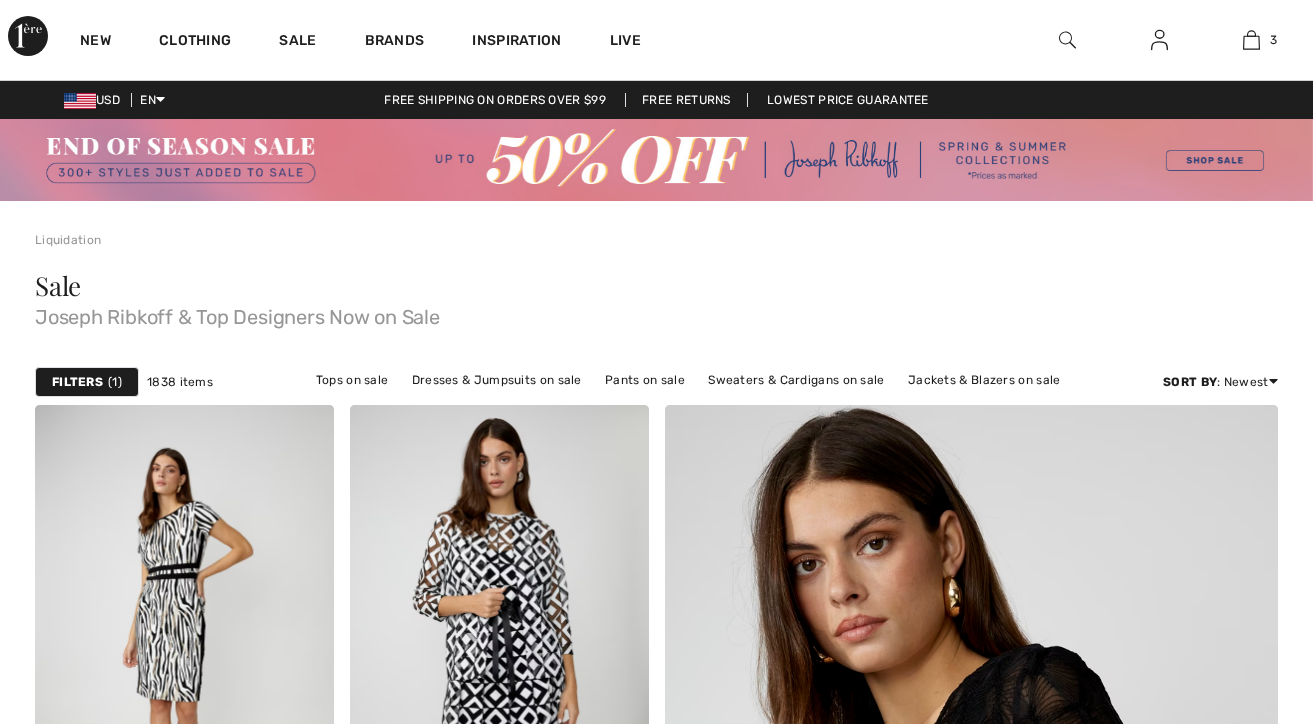 scroll, scrollTop: 0, scrollLeft: 0, axis: both 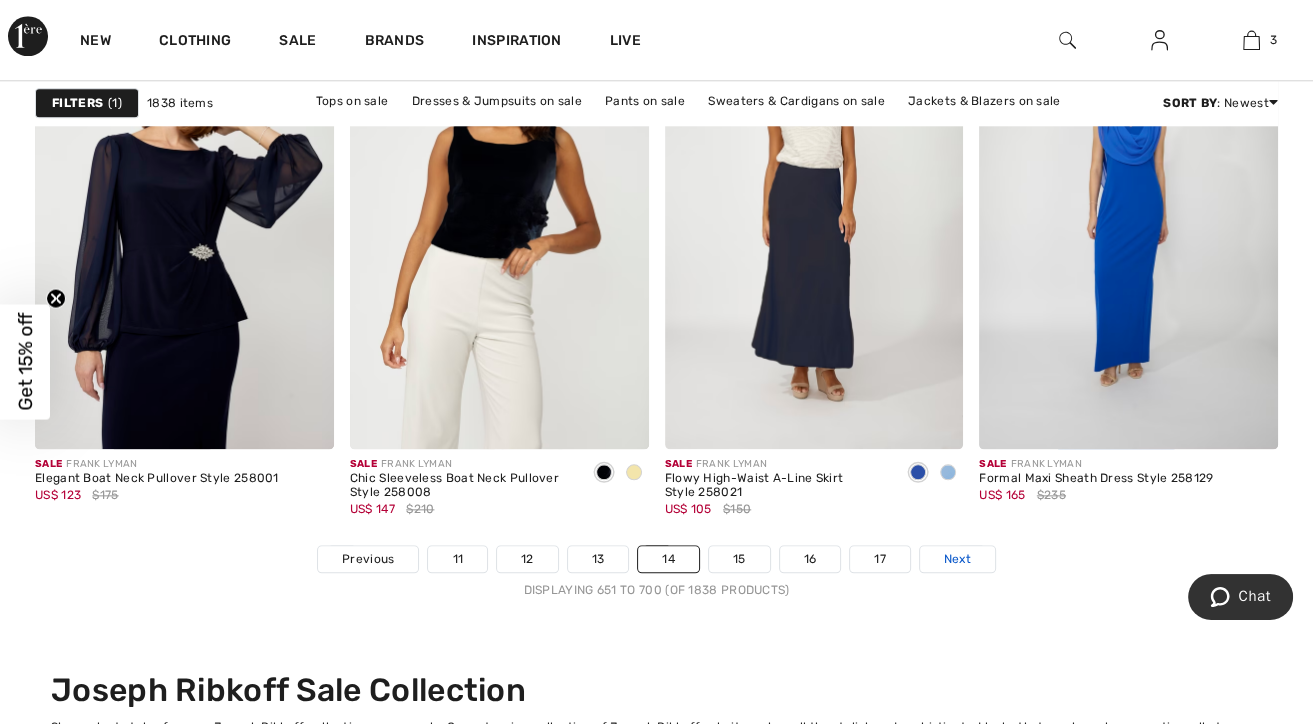 click on "Next" at bounding box center [957, 559] 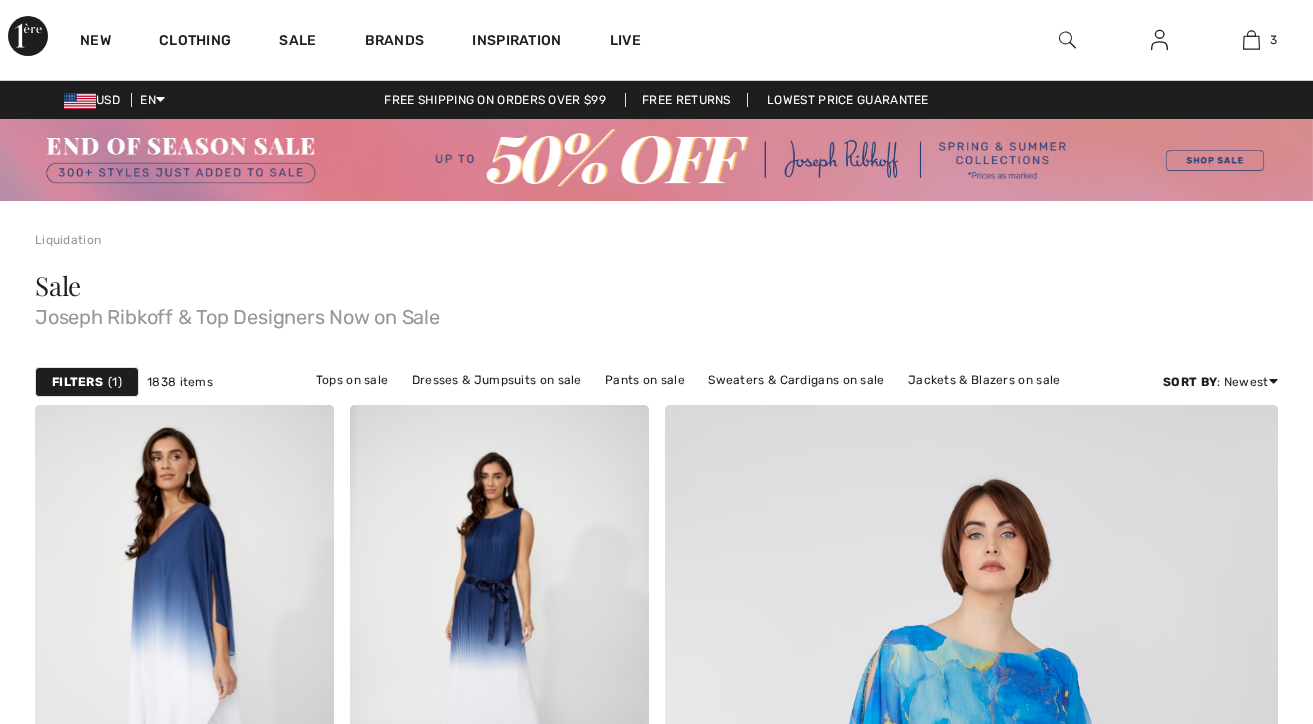 scroll, scrollTop: 224, scrollLeft: 0, axis: vertical 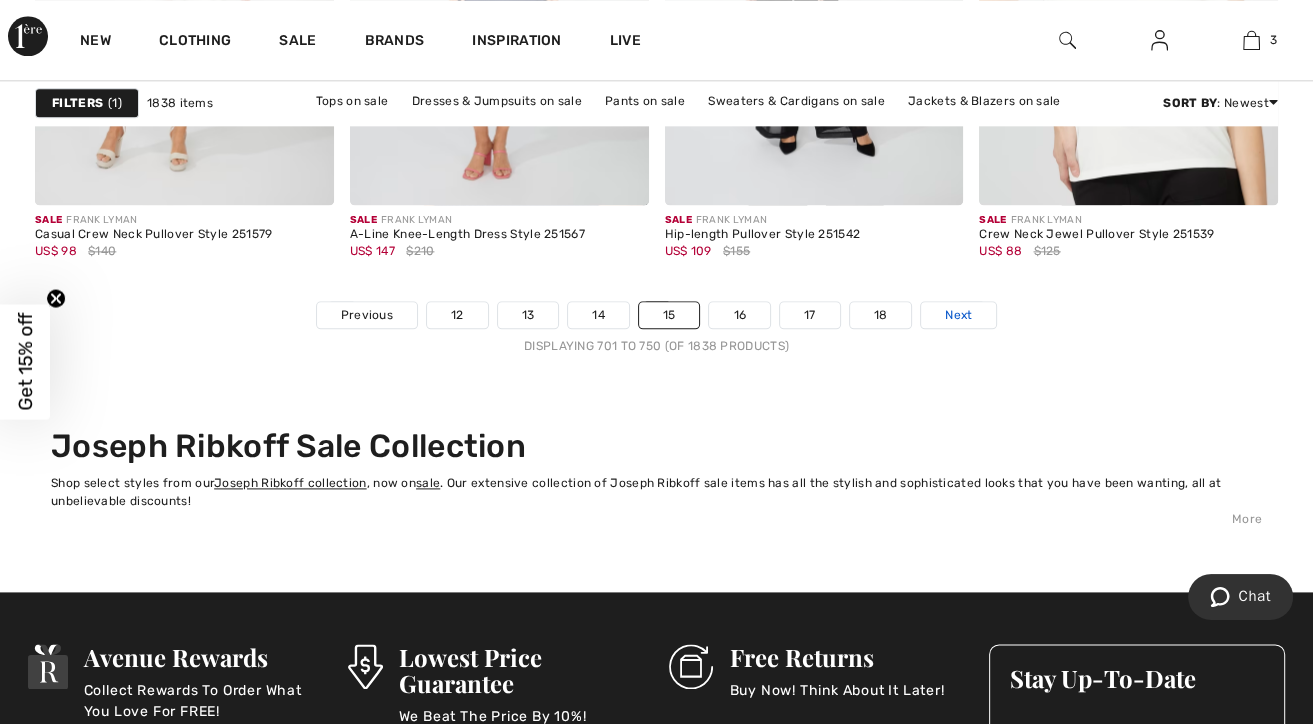 click on "Next" at bounding box center [958, 315] 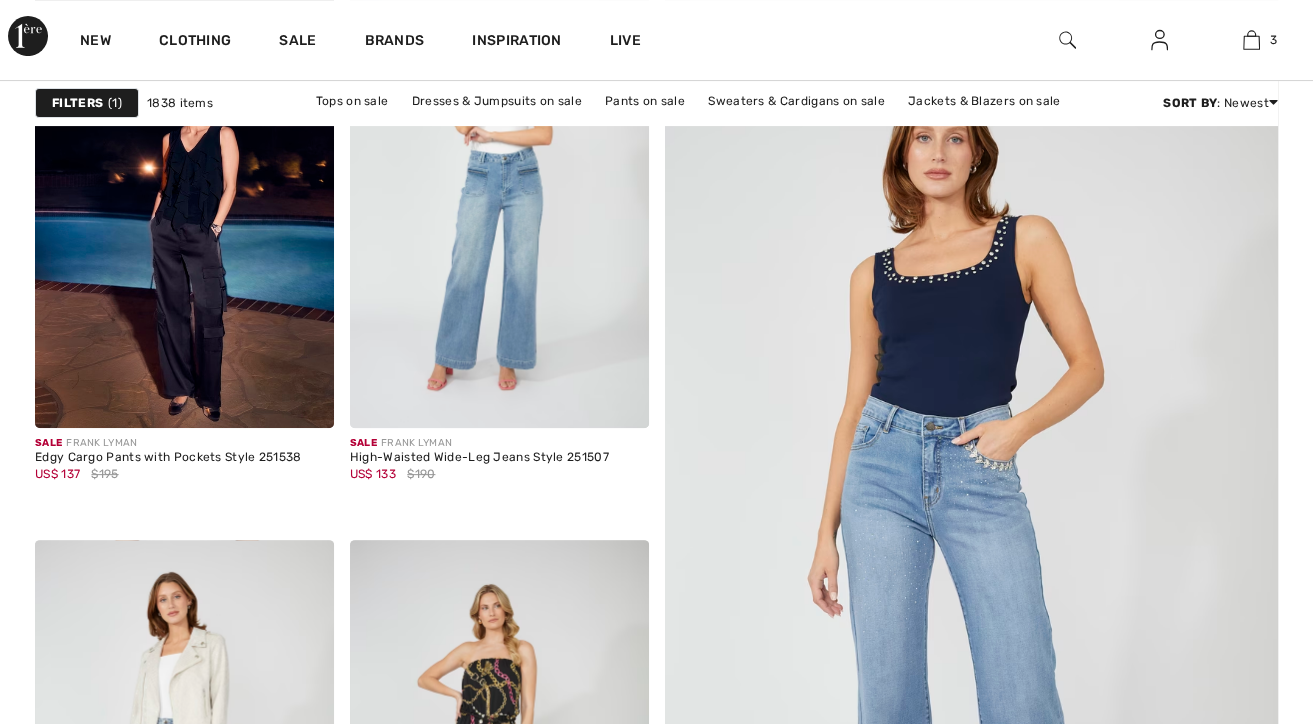 scroll, scrollTop: 0, scrollLeft: 0, axis: both 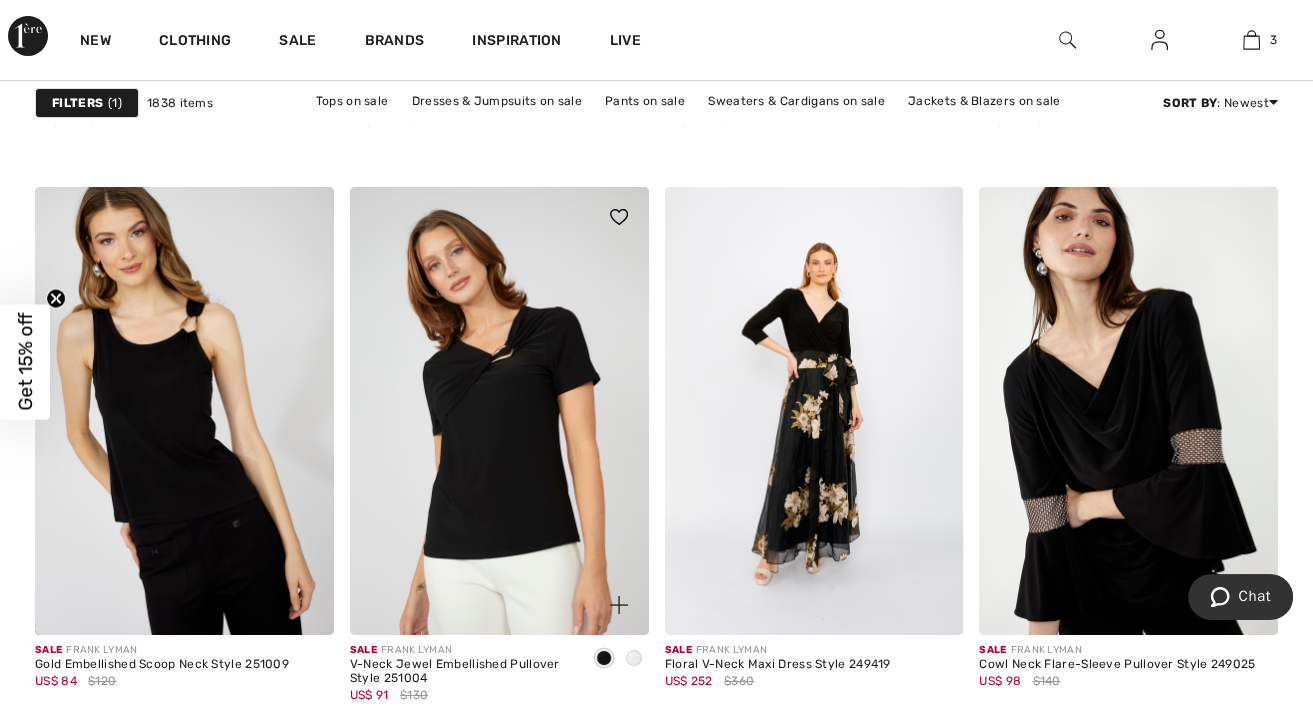 click at bounding box center [499, 411] 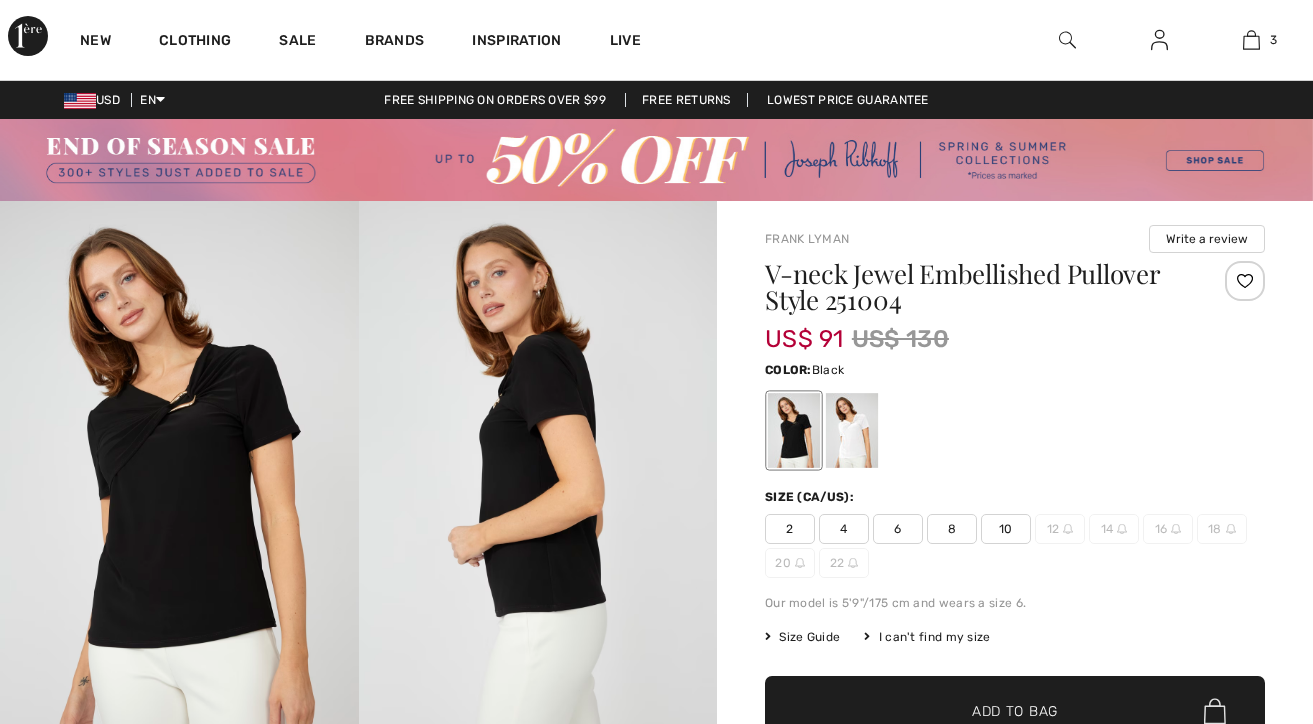 scroll, scrollTop: 0, scrollLeft: 0, axis: both 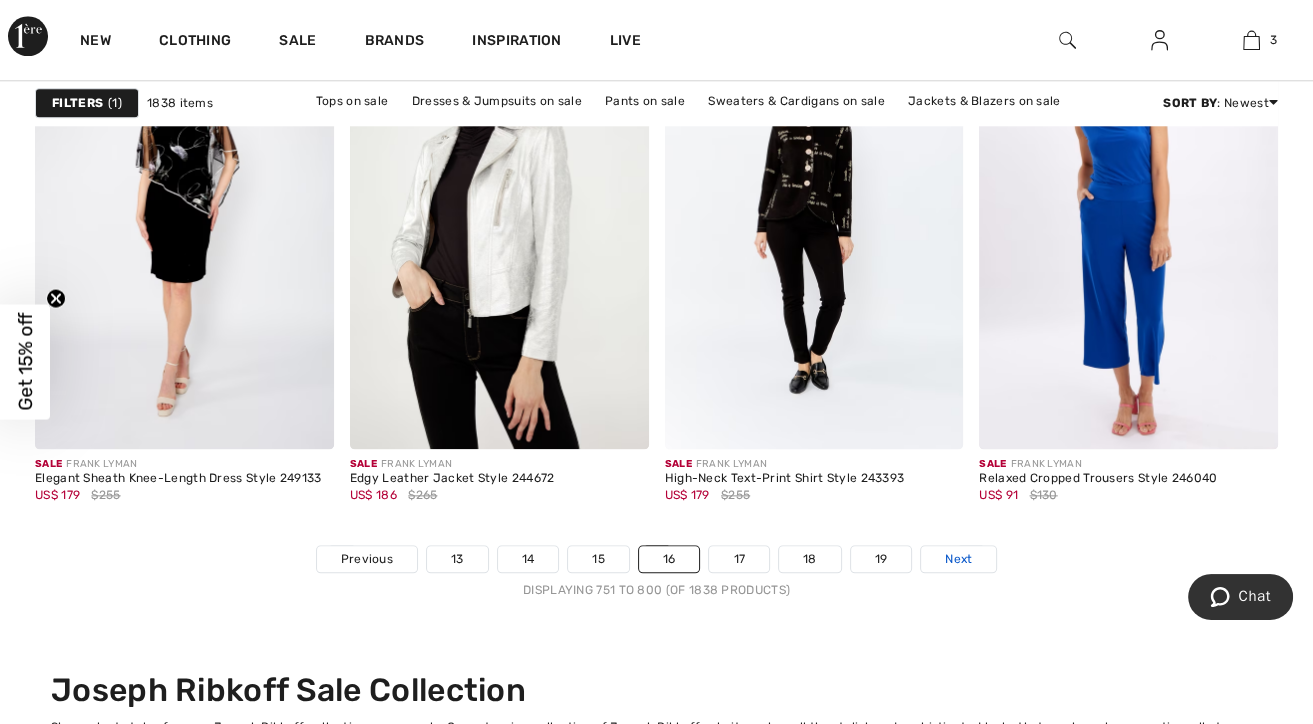 click on "Next" at bounding box center [958, 559] 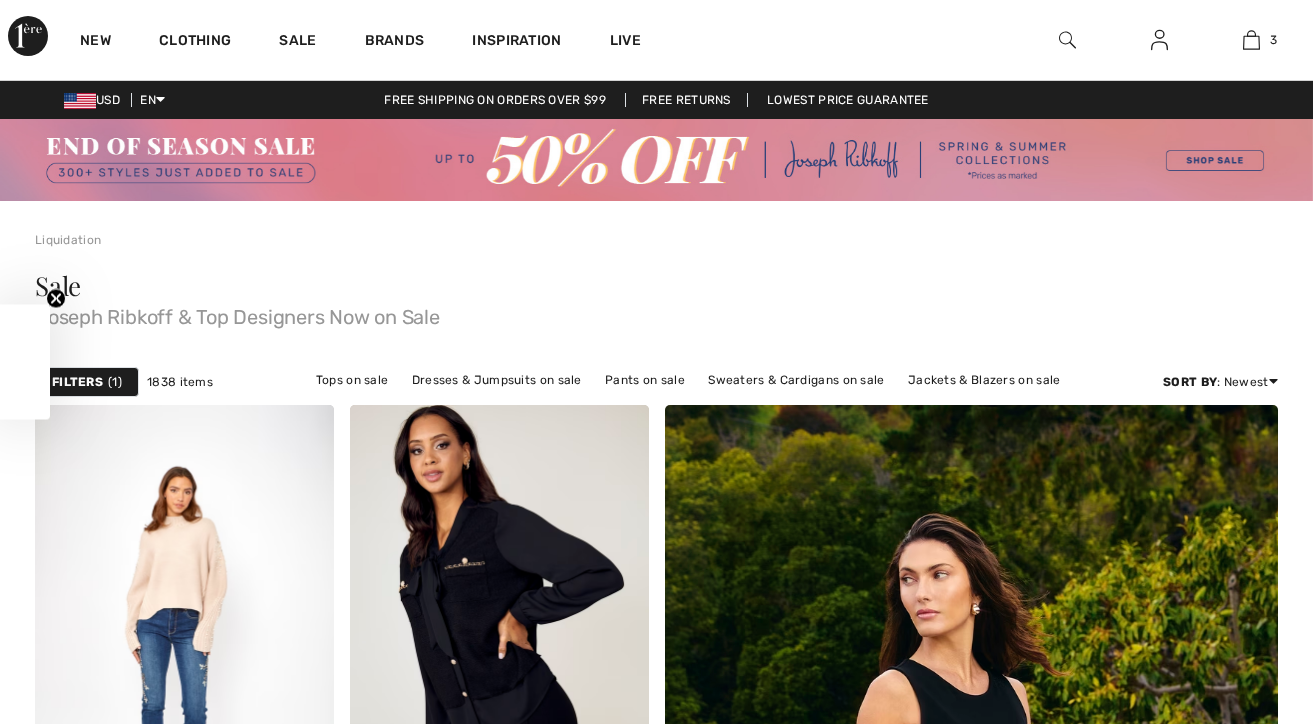 scroll, scrollTop: 184, scrollLeft: 0, axis: vertical 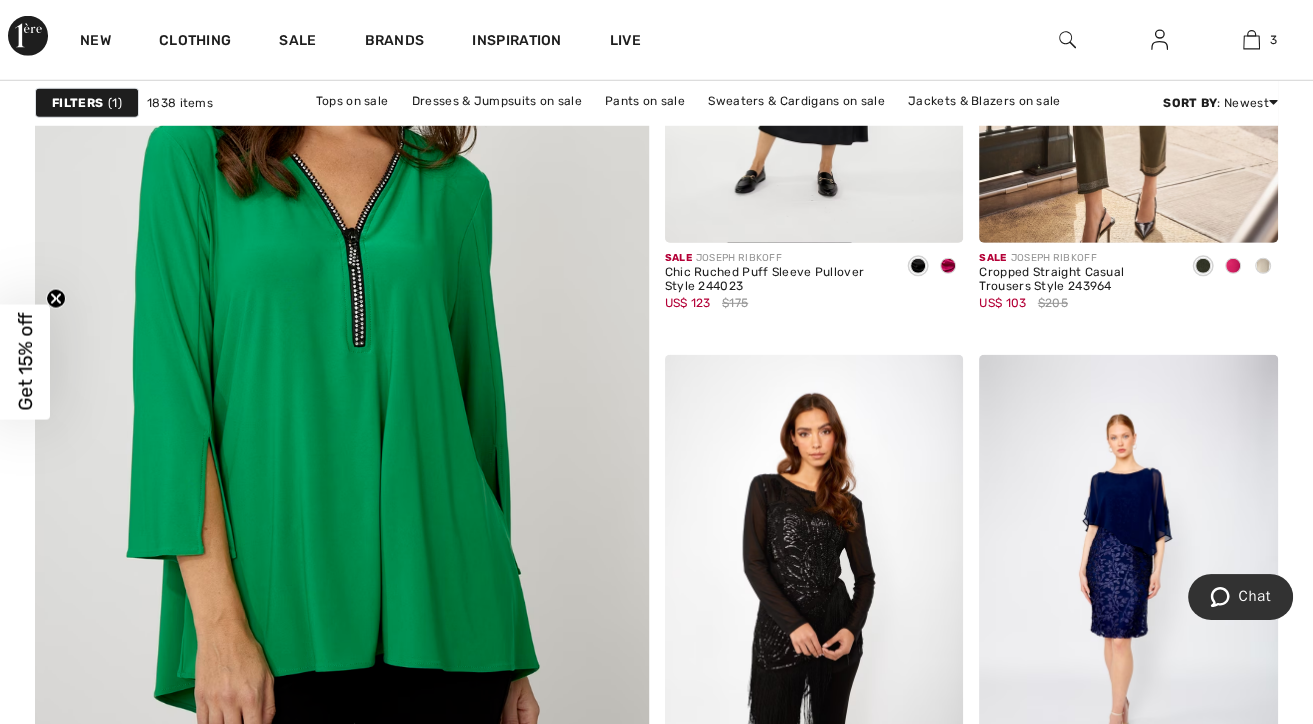 click at bounding box center (342, 347) 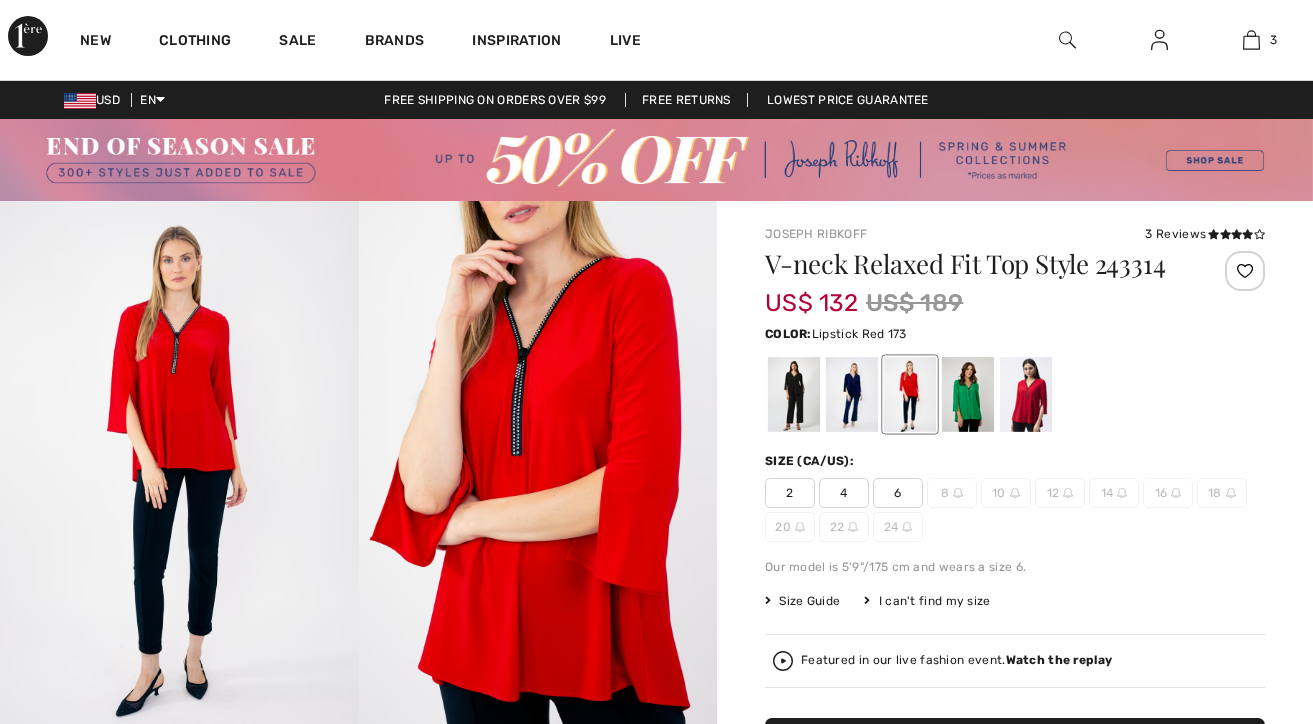 scroll, scrollTop: 0, scrollLeft: 0, axis: both 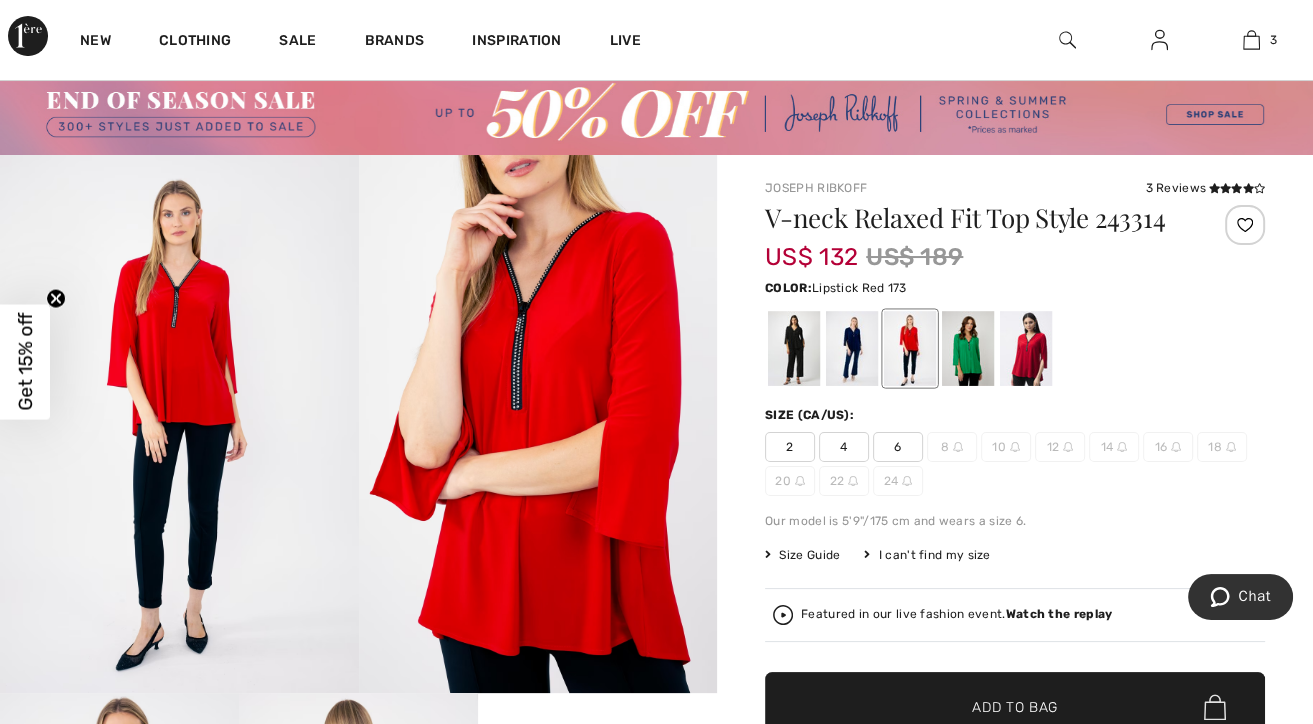 click at bounding box center [1026, 348] 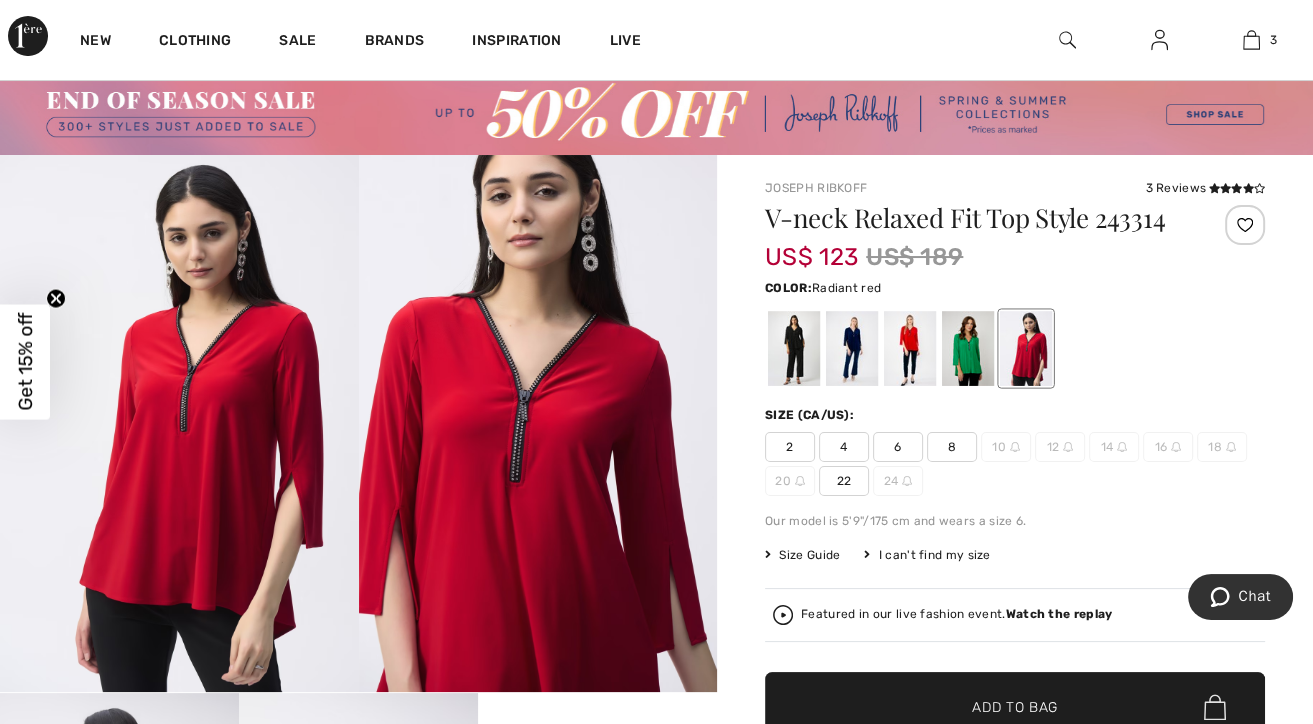 click at bounding box center (968, 348) 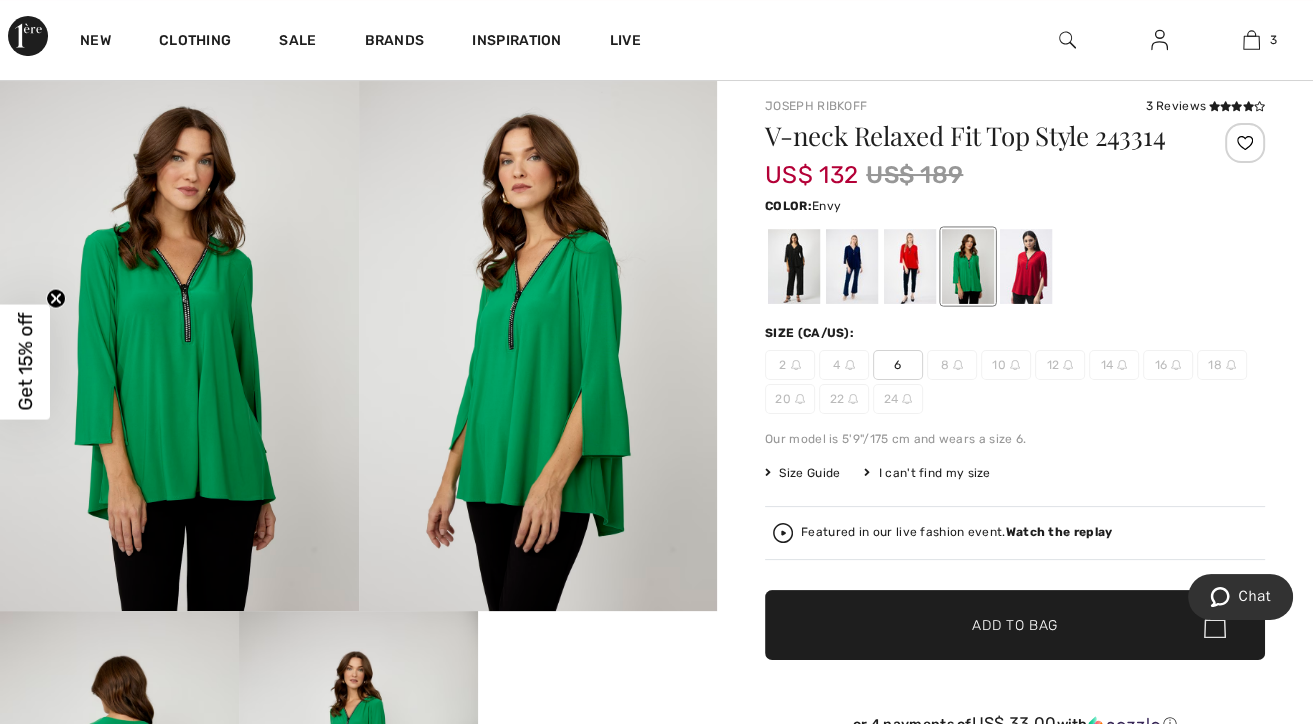scroll, scrollTop: 126, scrollLeft: 0, axis: vertical 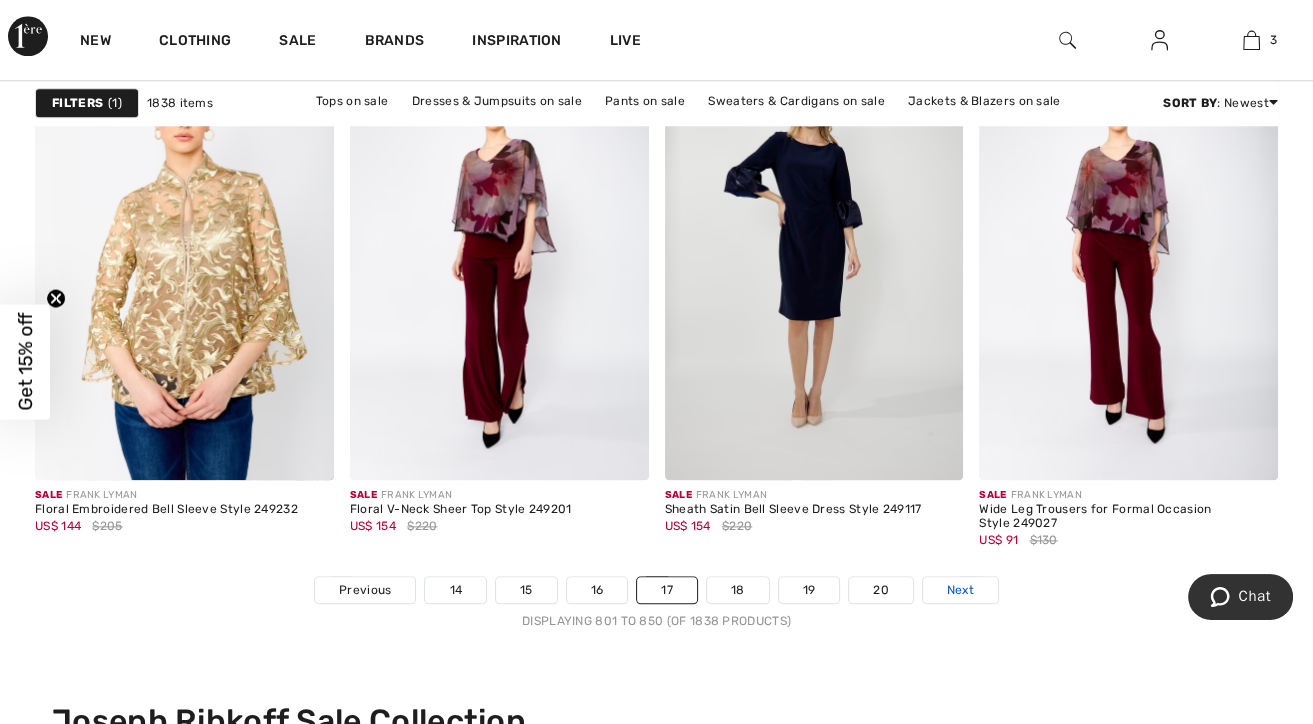 click on "Next" at bounding box center [960, 590] 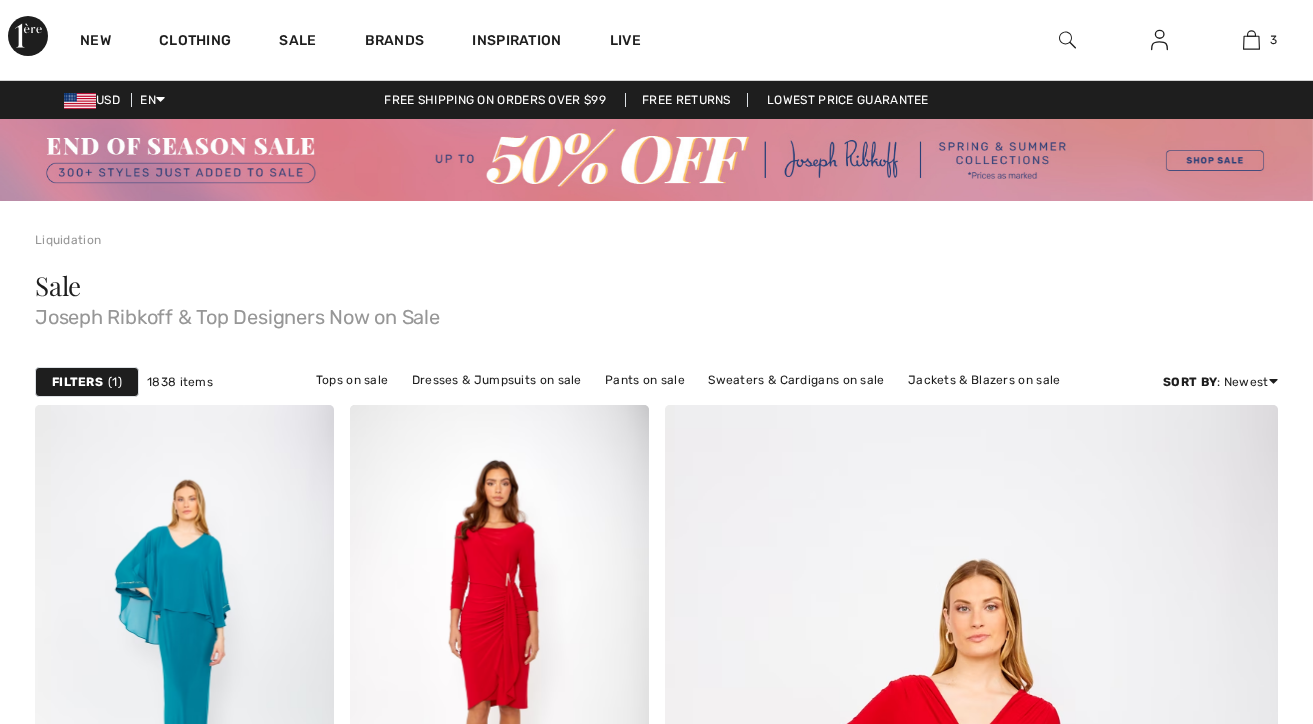 scroll, scrollTop: 0, scrollLeft: 0, axis: both 